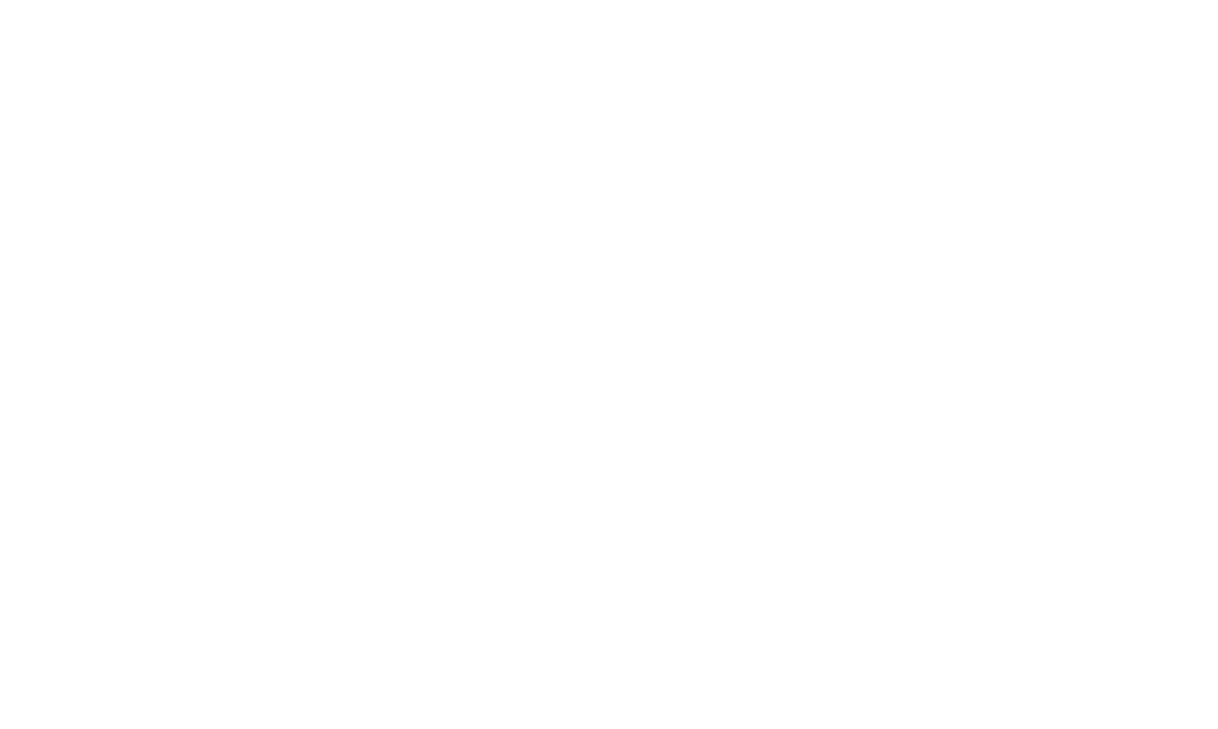scroll, scrollTop: 0, scrollLeft: 0, axis: both 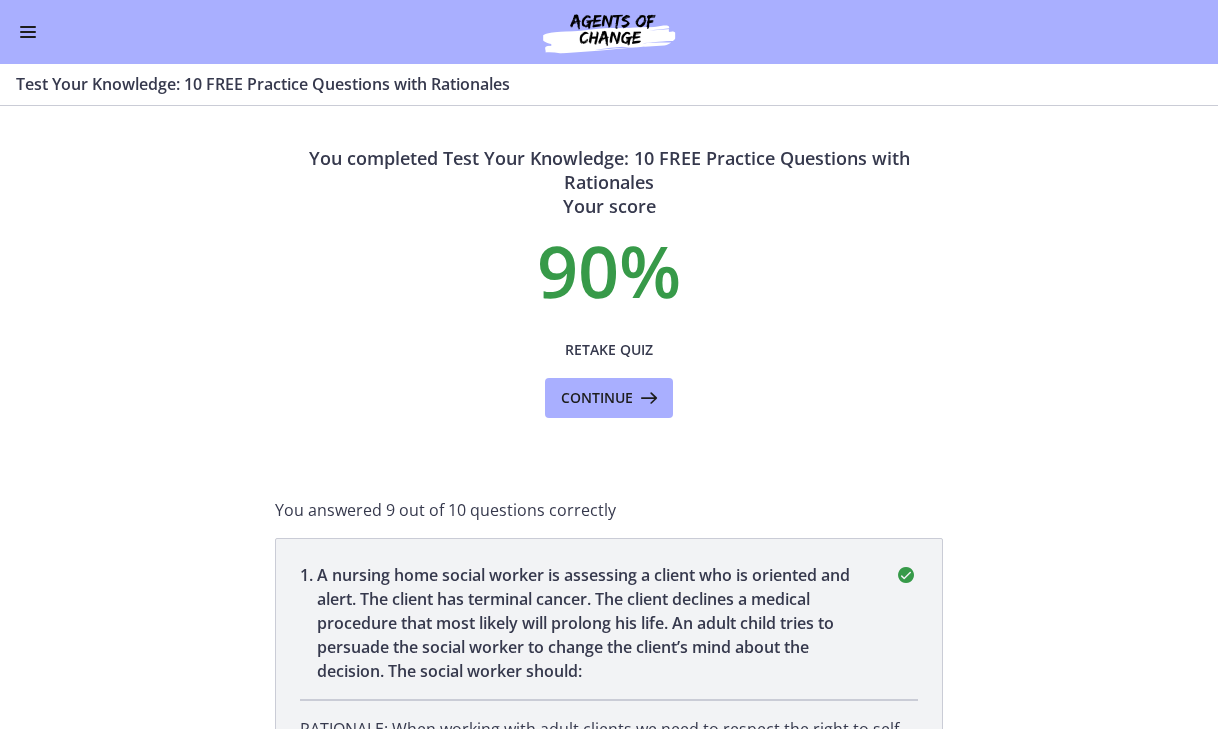 click at bounding box center [28, 32] 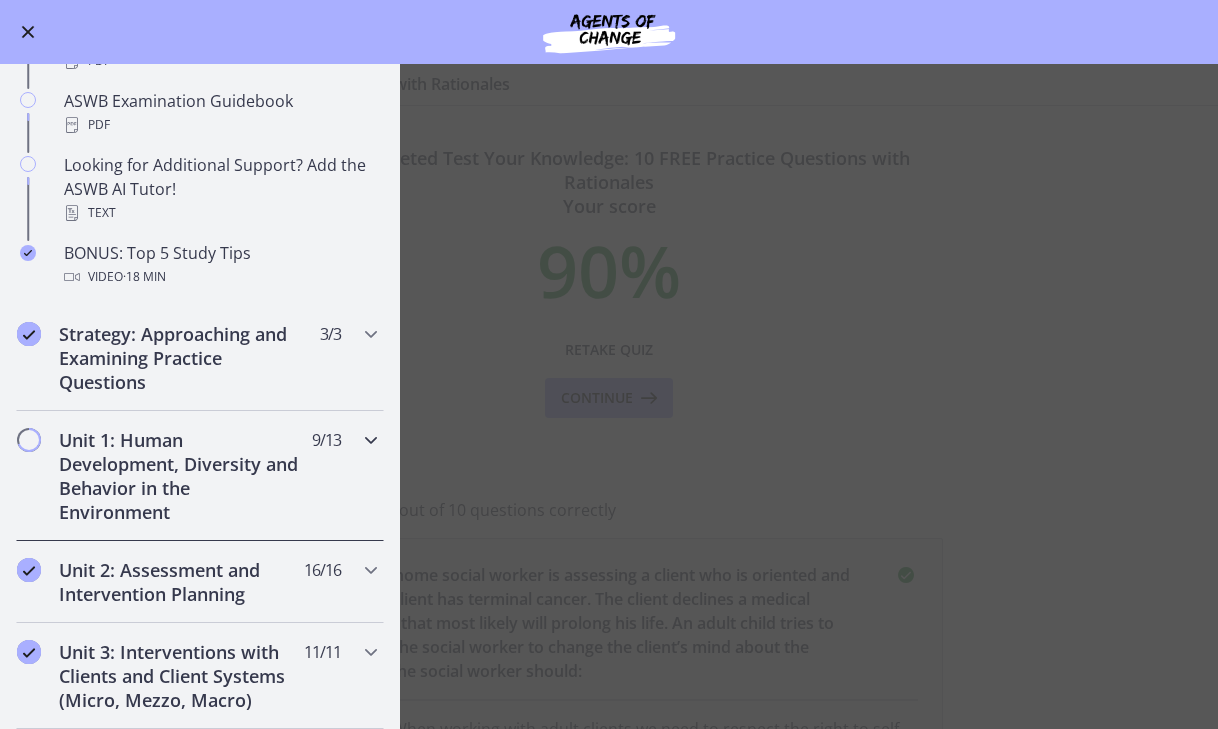 scroll, scrollTop: 865, scrollLeft: 0, axis: vertical 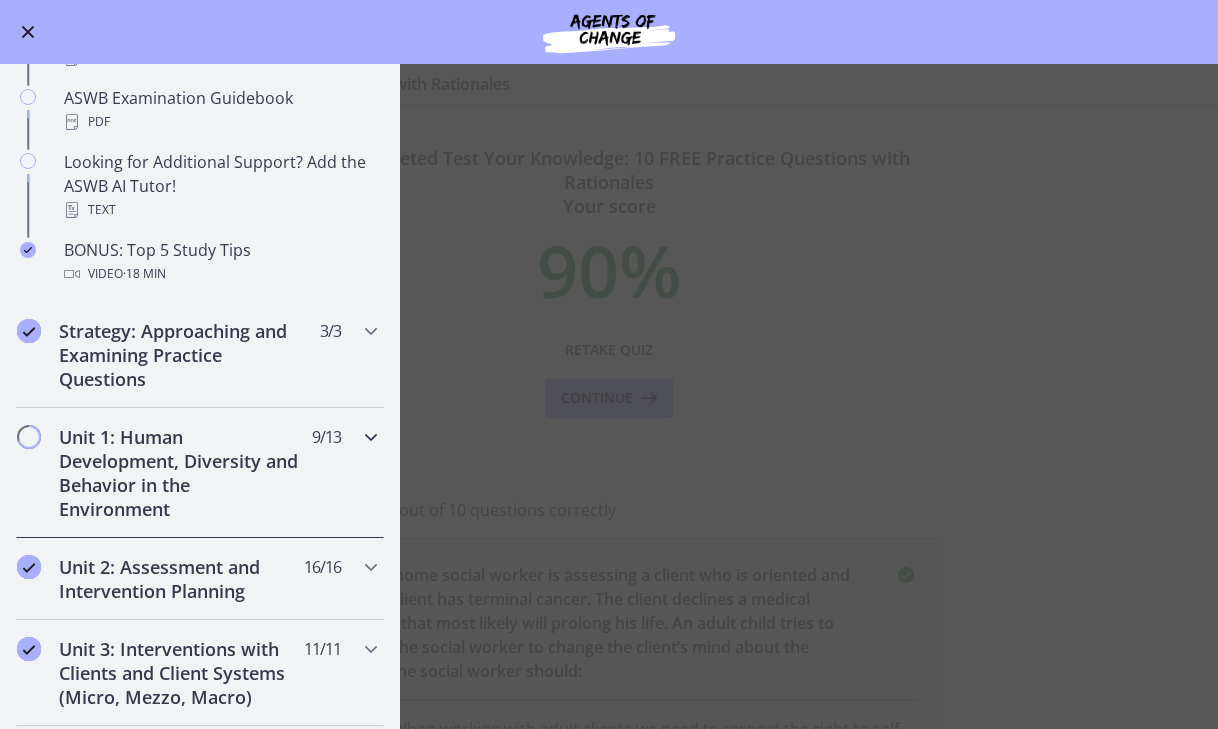 click on "Unit 1: Human Development, Diversity and Behavior in the Environment" at bounding box center [181, 473] 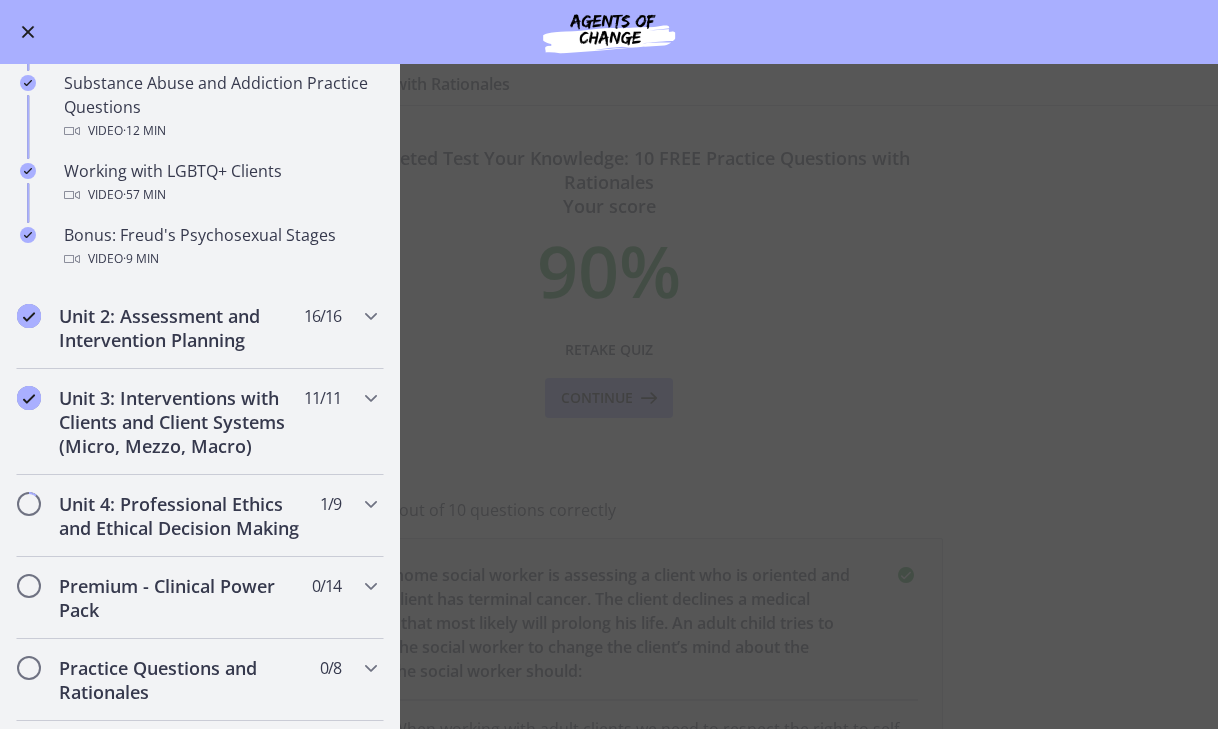 scroll, scrollTop: 1302, scrollLeft: 0, axis: vertical 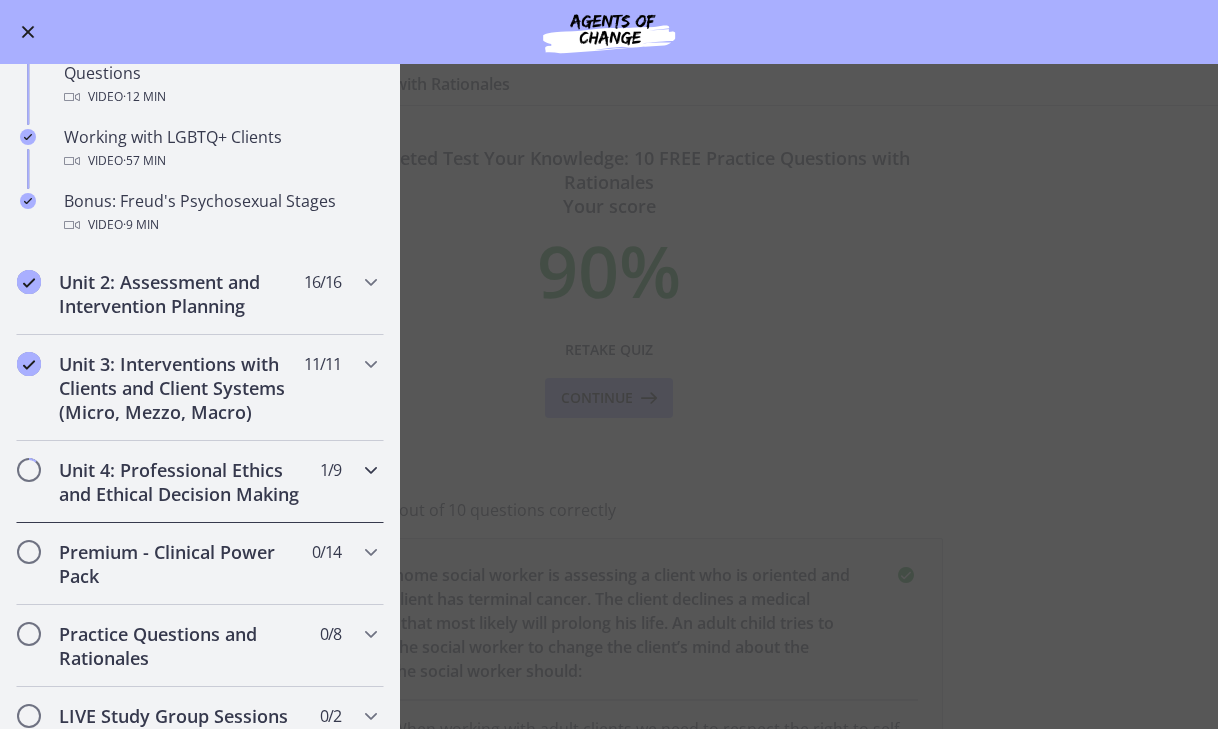 click on "Unit 4: Professional Ethics and Ethical Decision Making" at bounding box center [181, 482] 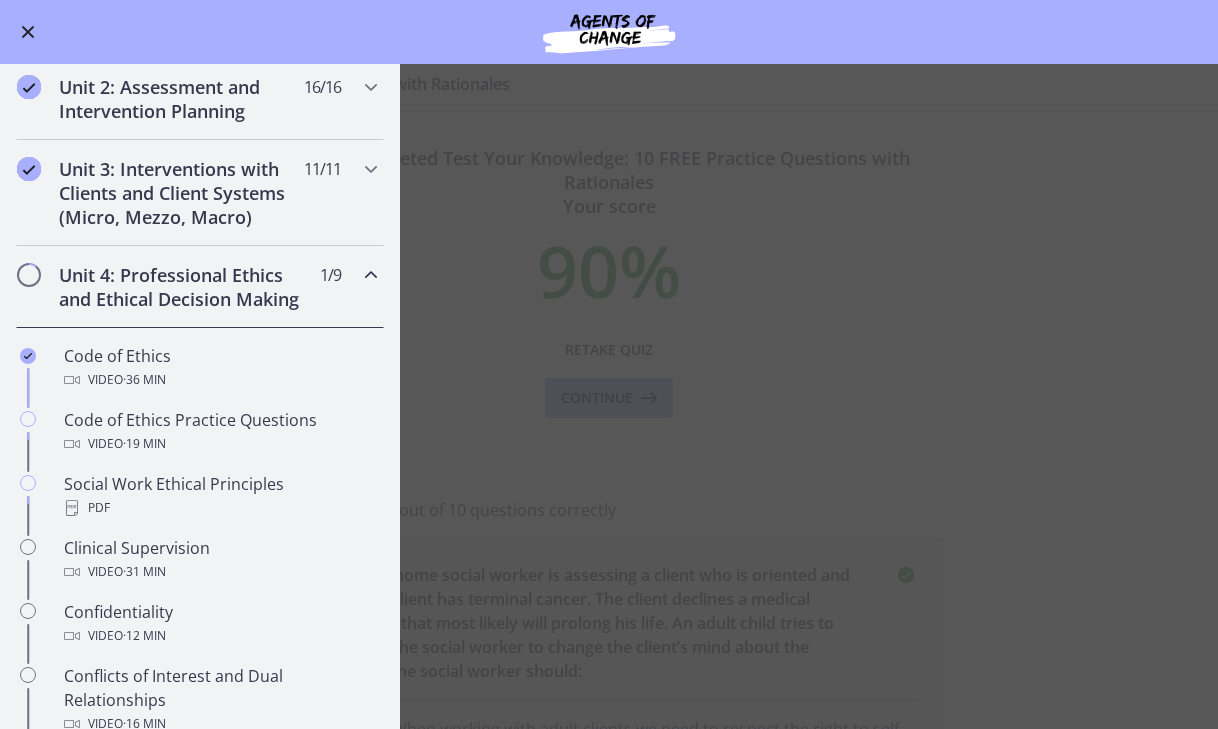 scroll, scrollTop: 540, scrollLeft: 0, axis: vertical 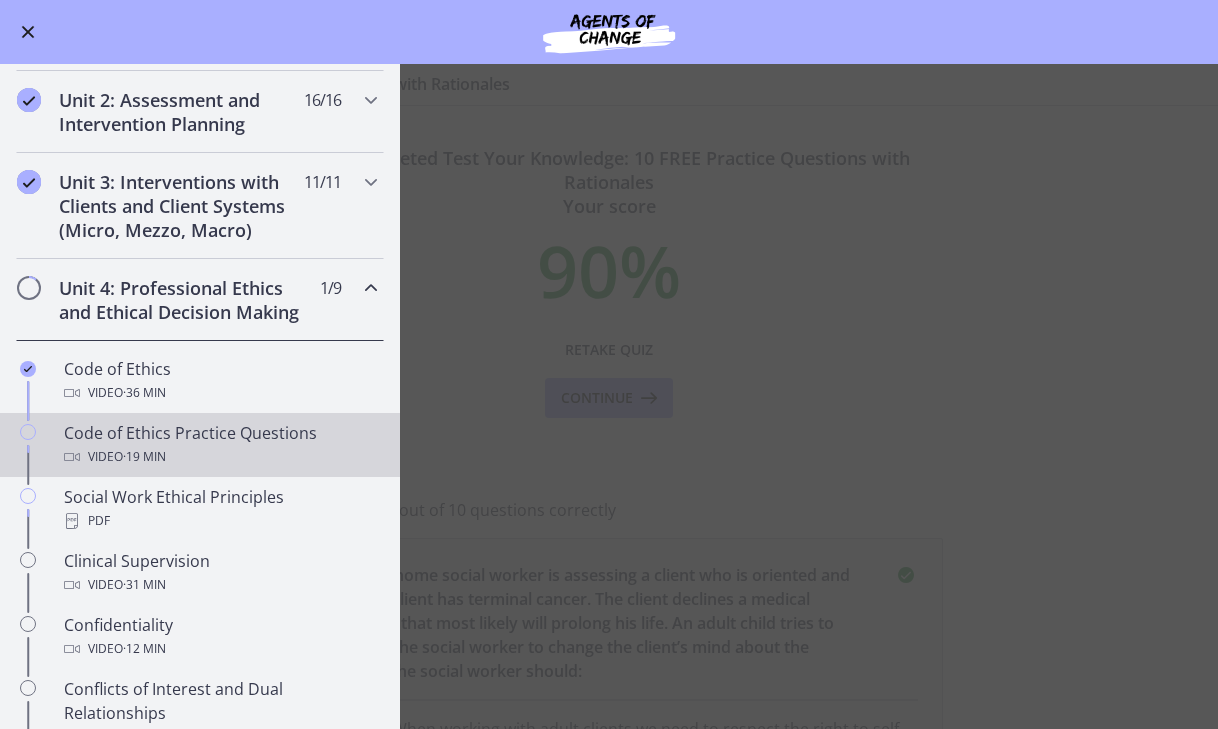 click on "Code of Ethics Practice Questions
Video
·  19 min" at bounding box center [220, 445] 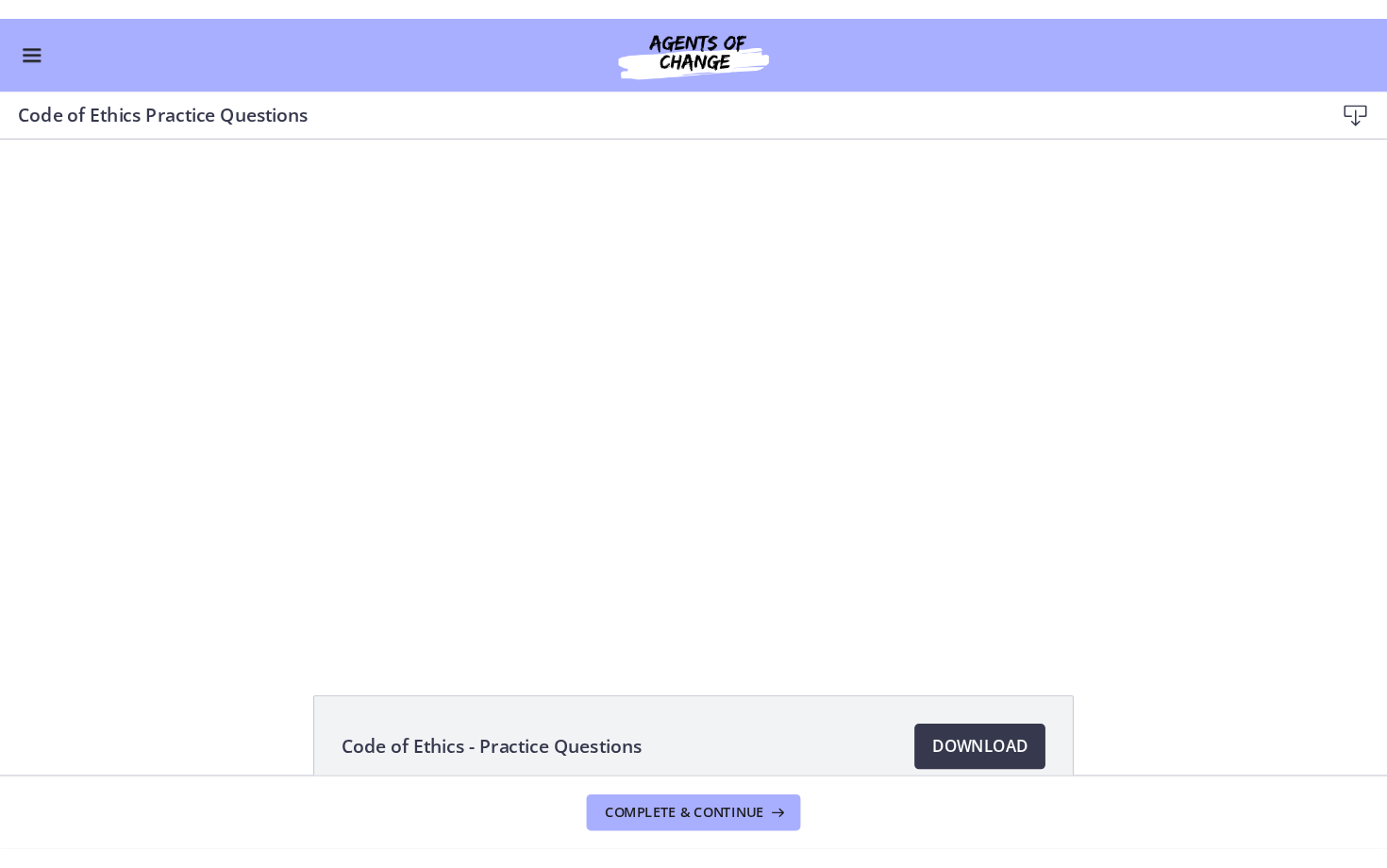 scroll, scrollTop: 0, scrollLeft: 0, axis: both 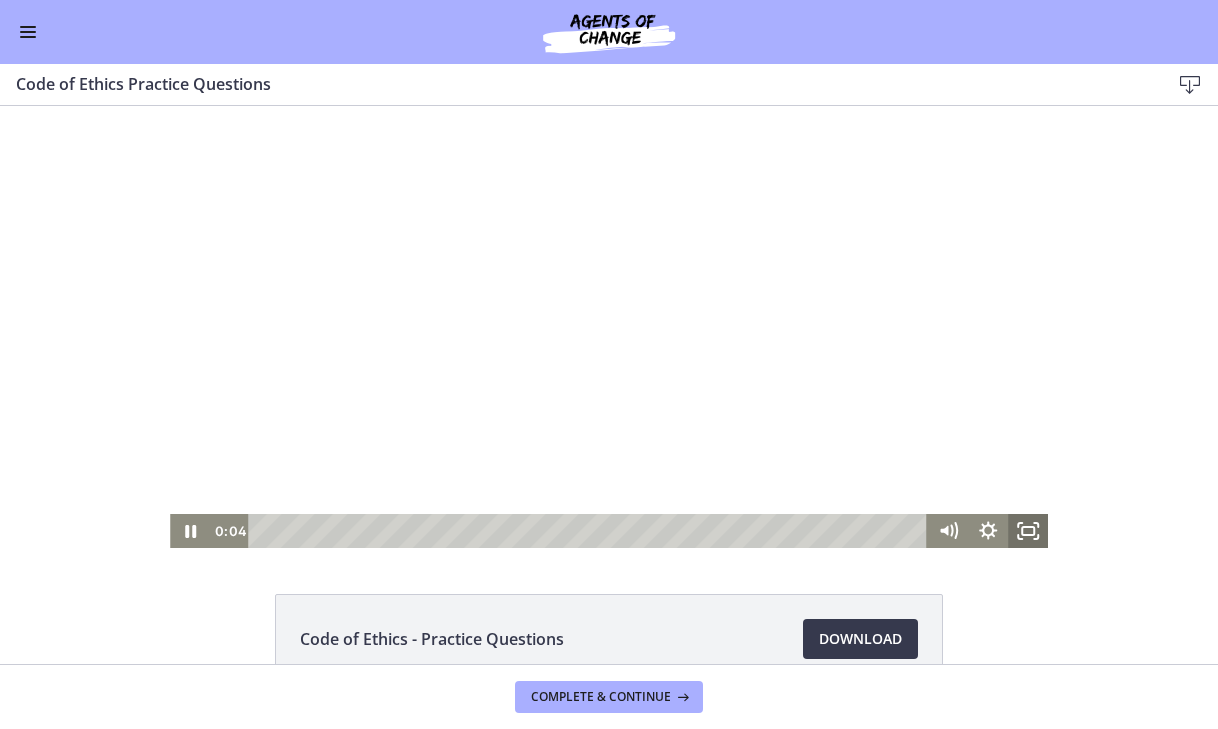 click 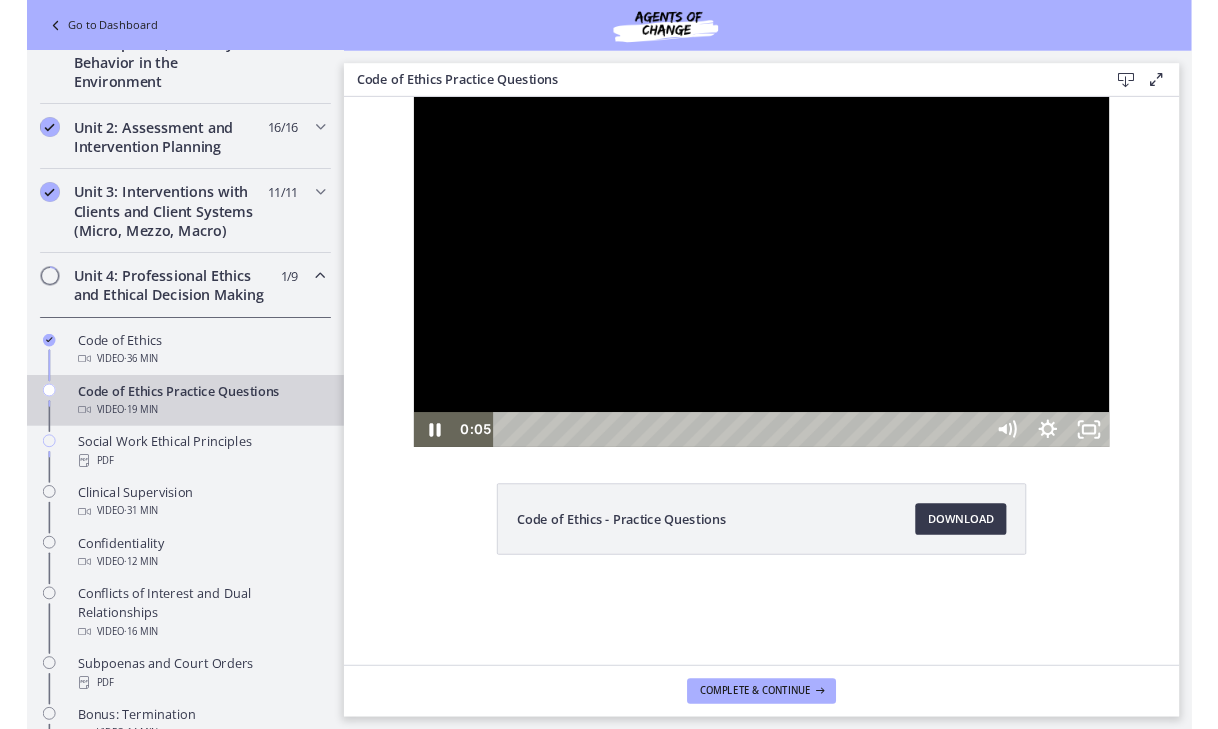 scroll, scrollTop: 545, scrollLeft: 0, axis: vertical 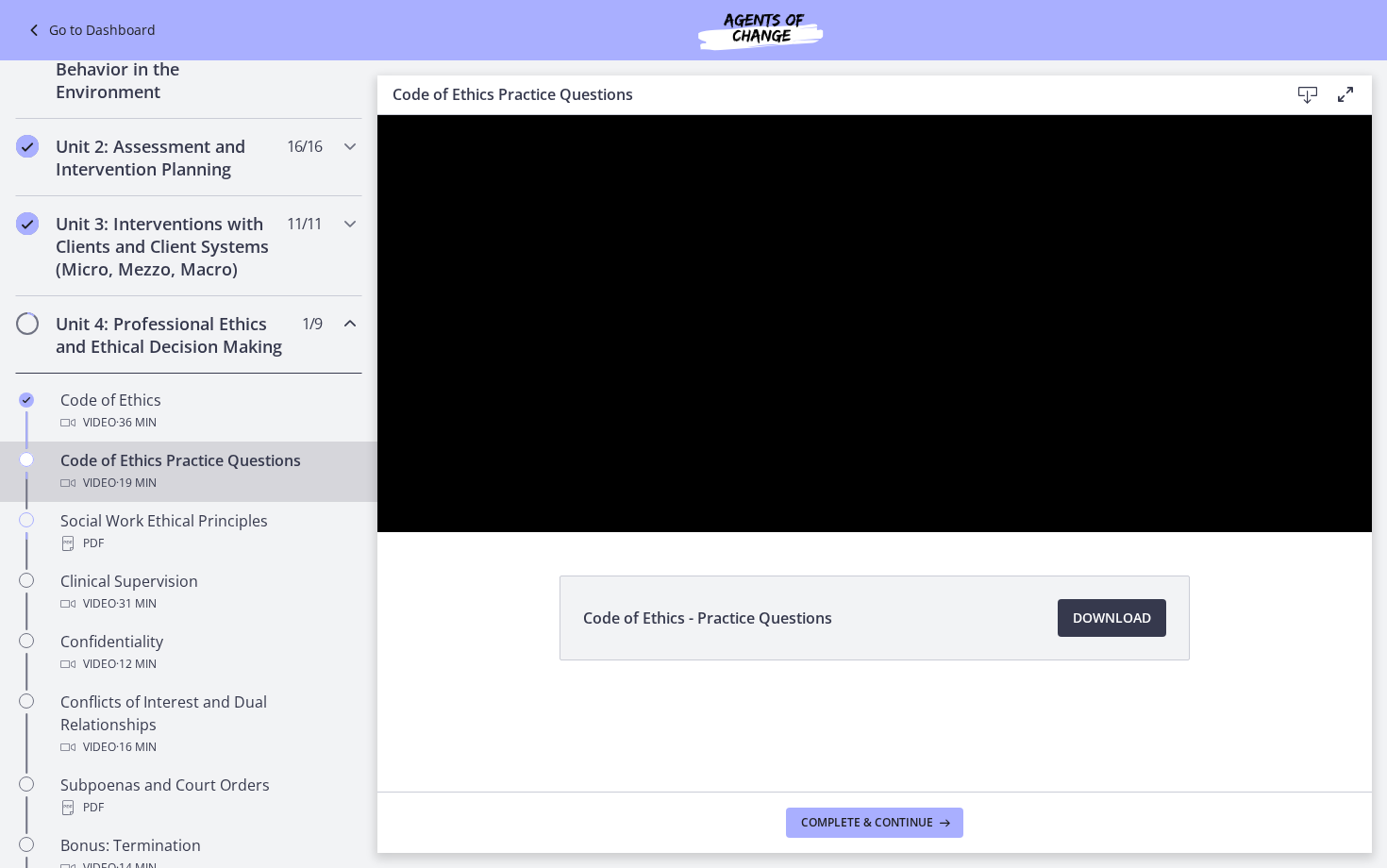 type 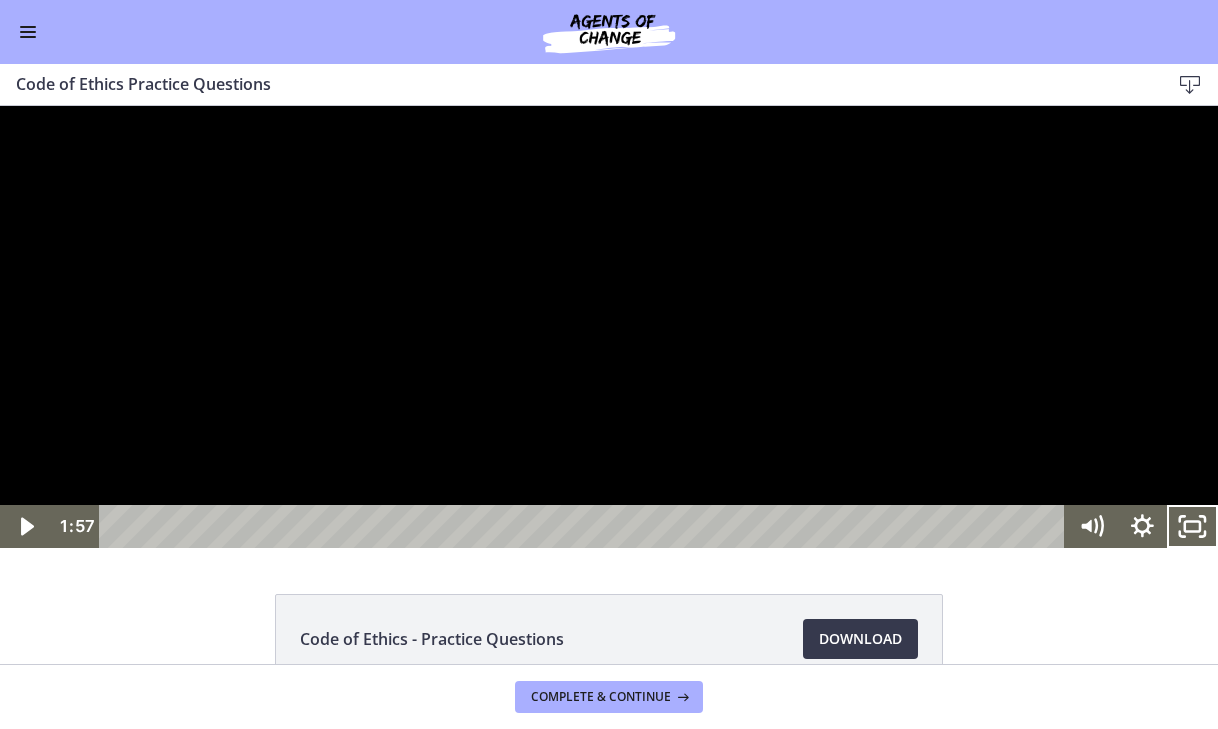 scroll, scrollTop: 633, scrollLeft: 0, axis: vertical 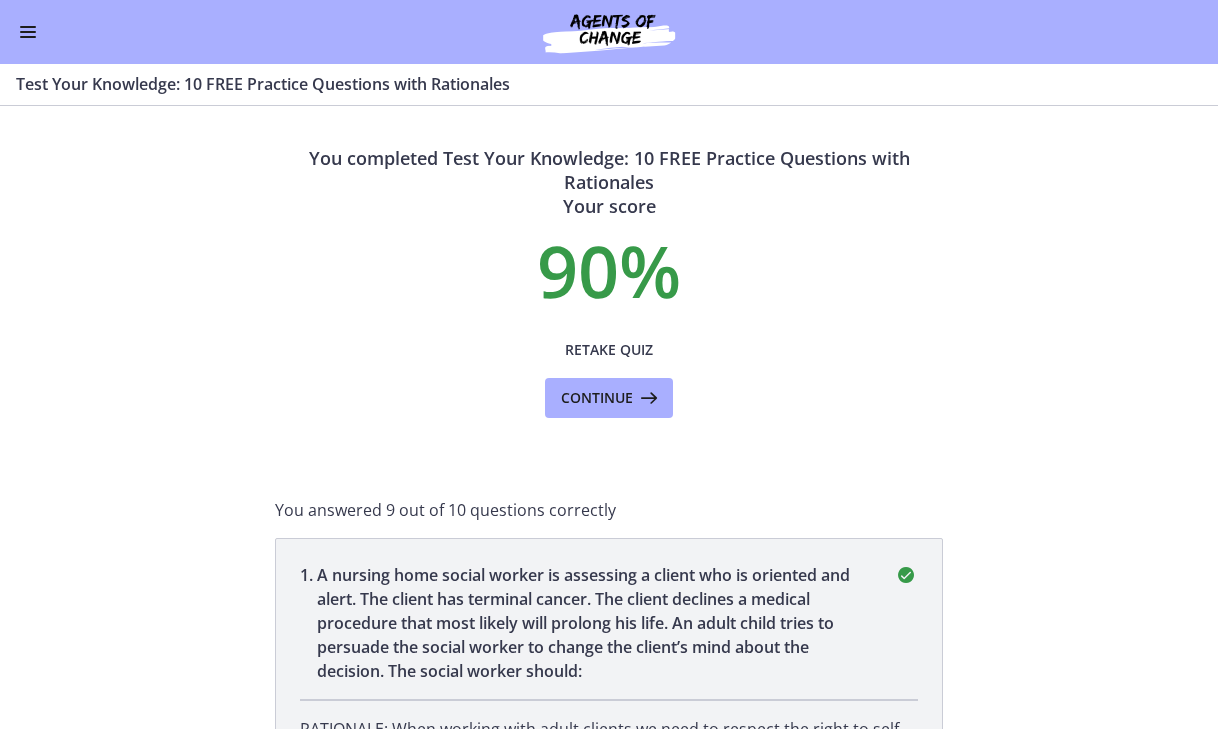 click at bounding box center [28, 32] 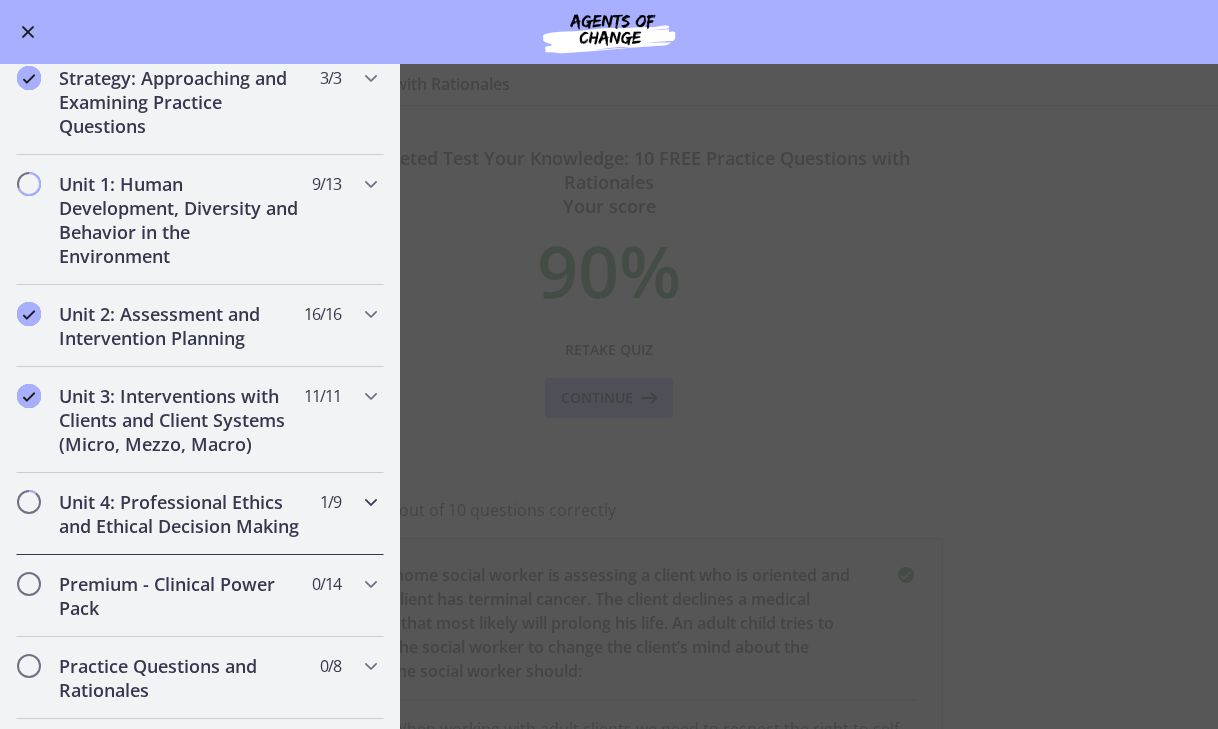 click on "Unit 4: Professional Ethics and Ethical Decision Making" at bounding box center (181, 514) 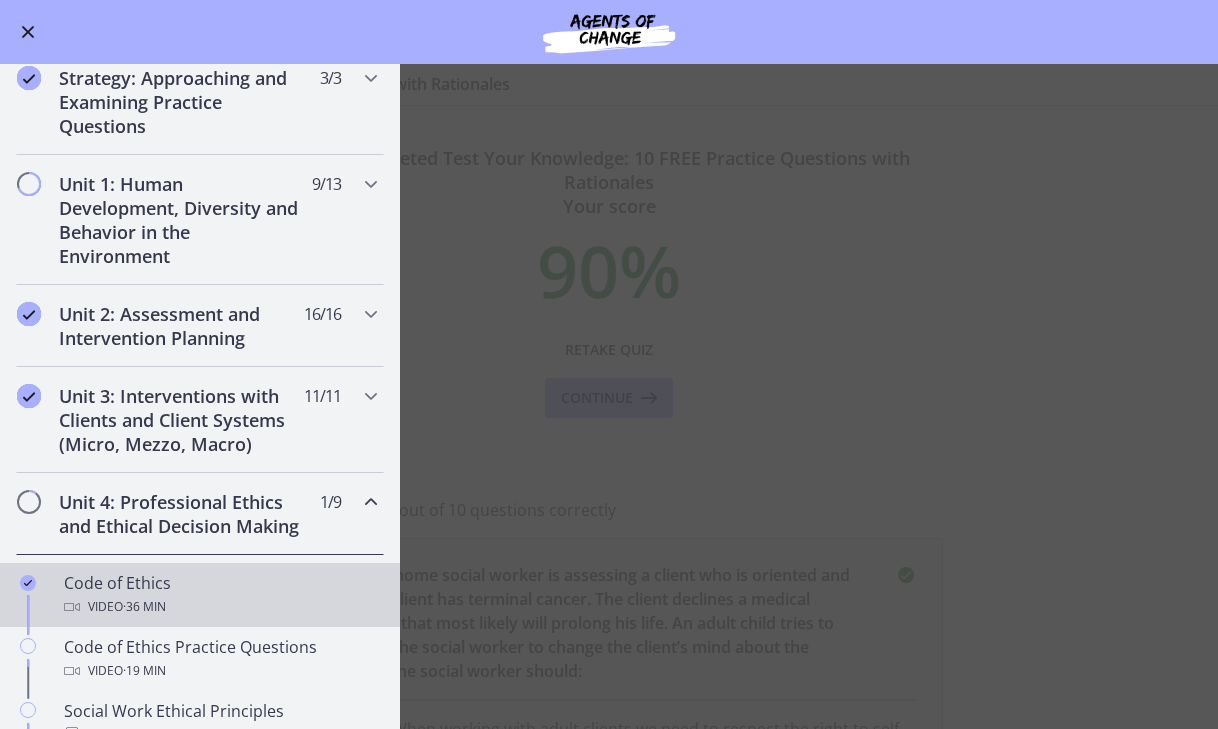 scroll, scrollTop: 486, scrollLeft: 0, axis: vertical 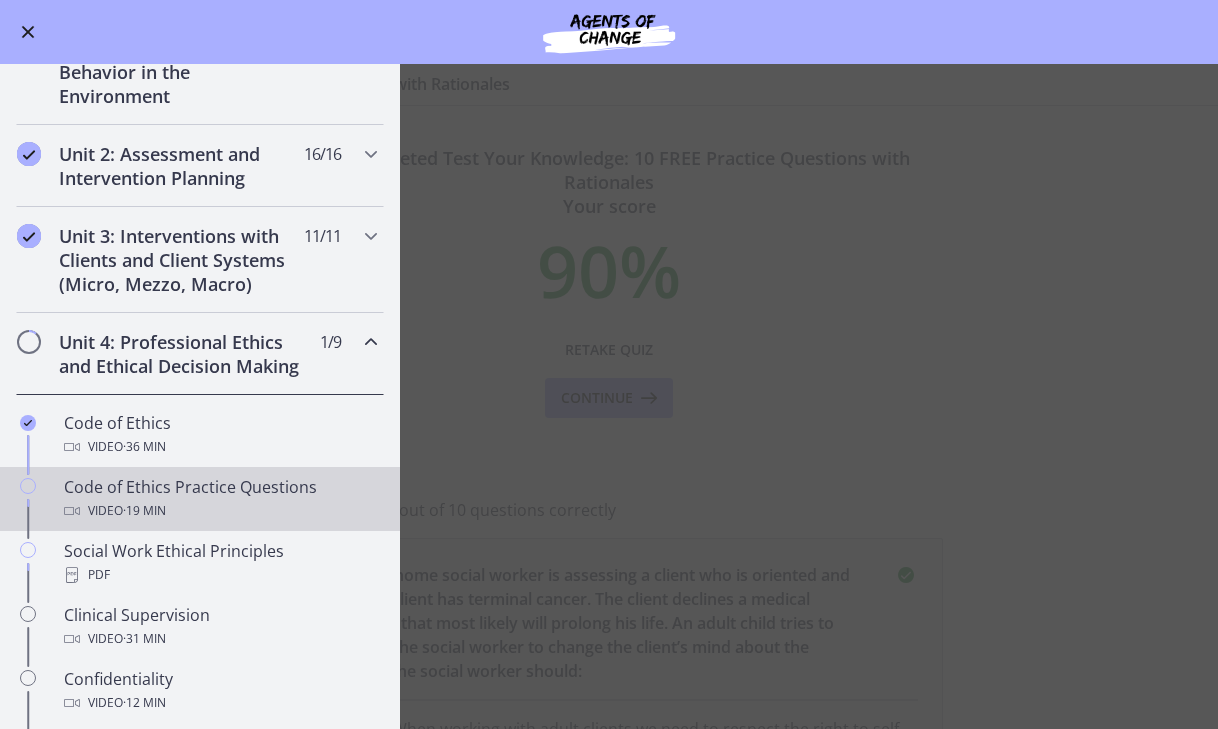 click on "Code of Ethics Practice Questions
Video
·  19 min" at bounding box center [220, 499] 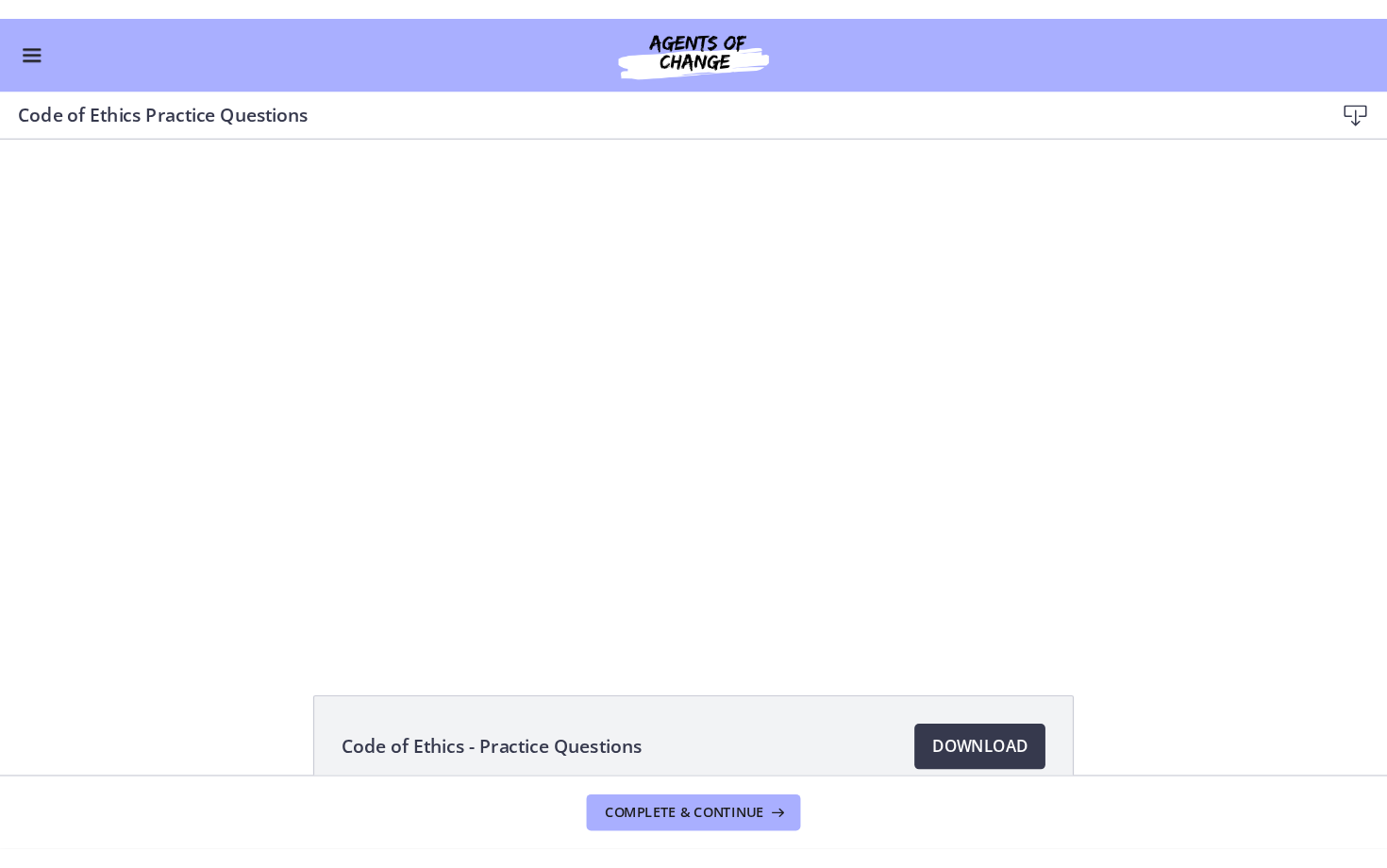 scroll, scrollTop: 0, scrollLeft: 0, axis: both 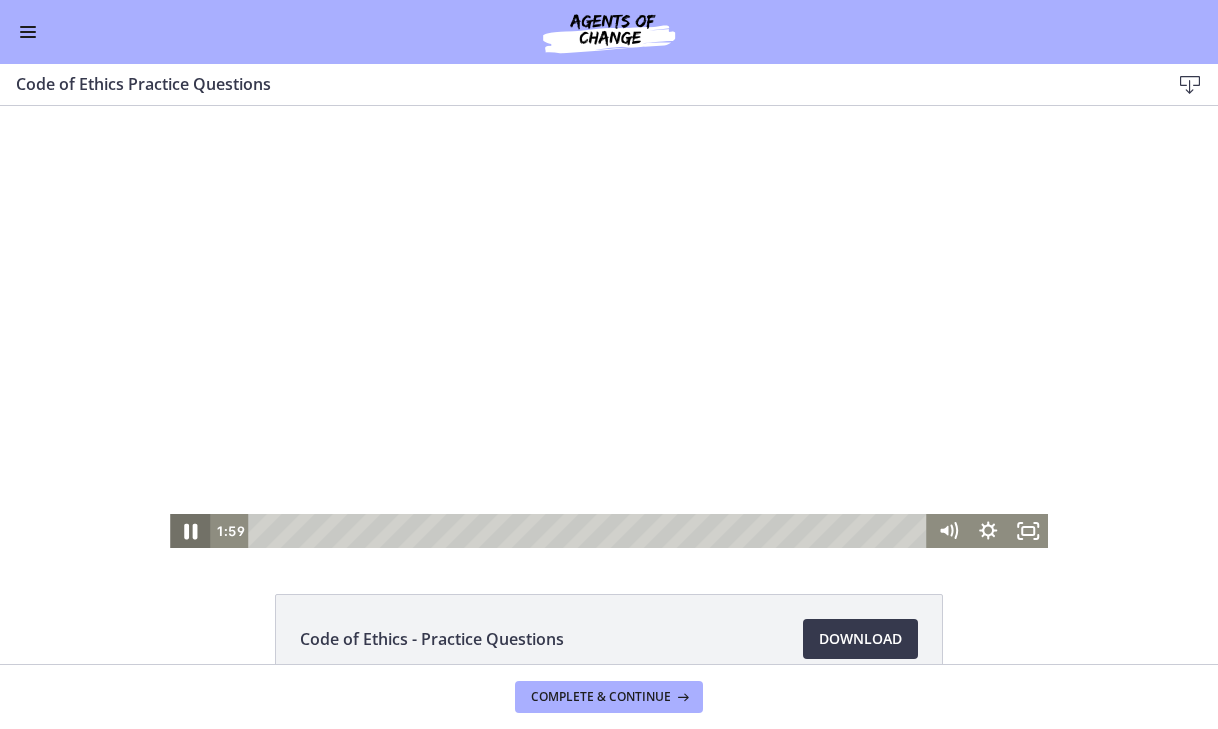click 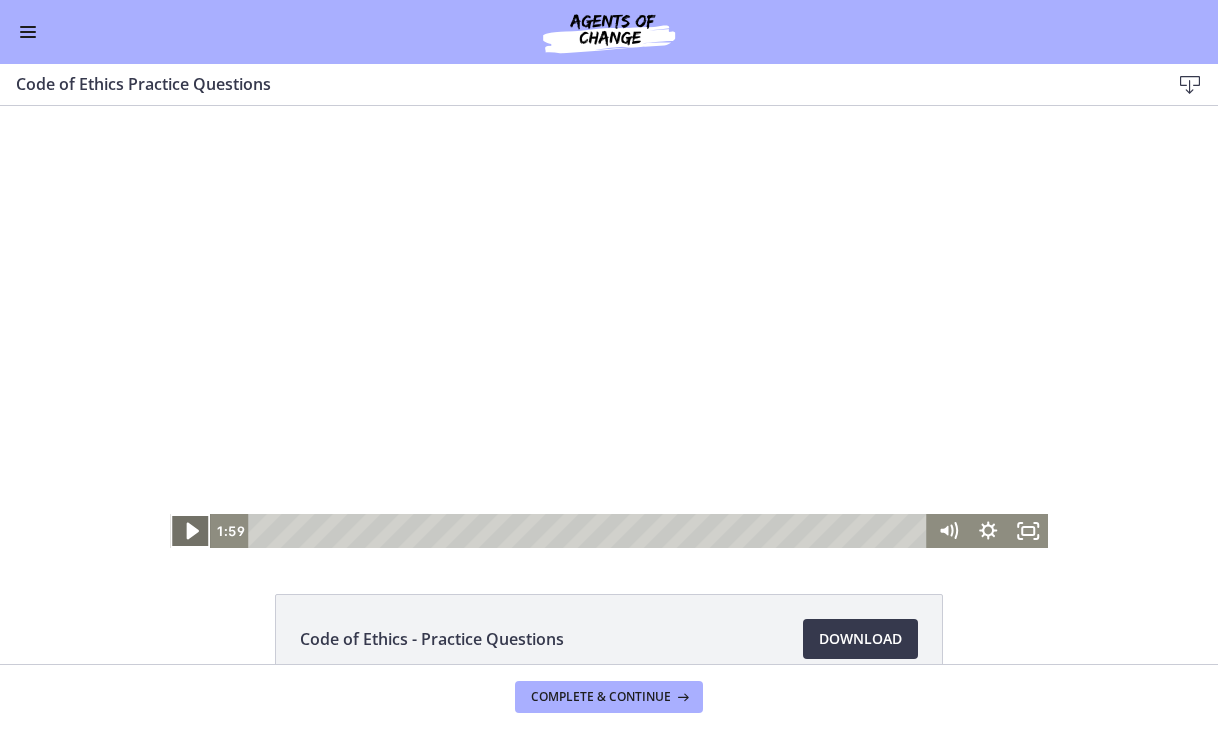 click 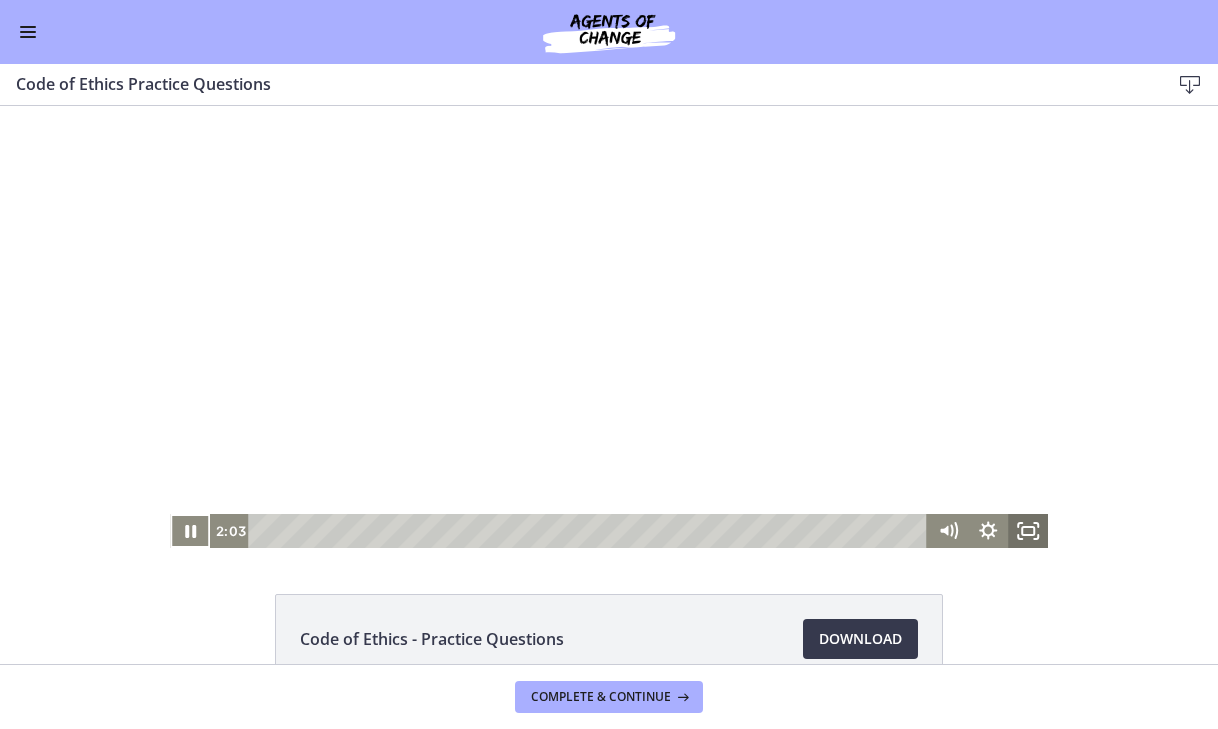 click 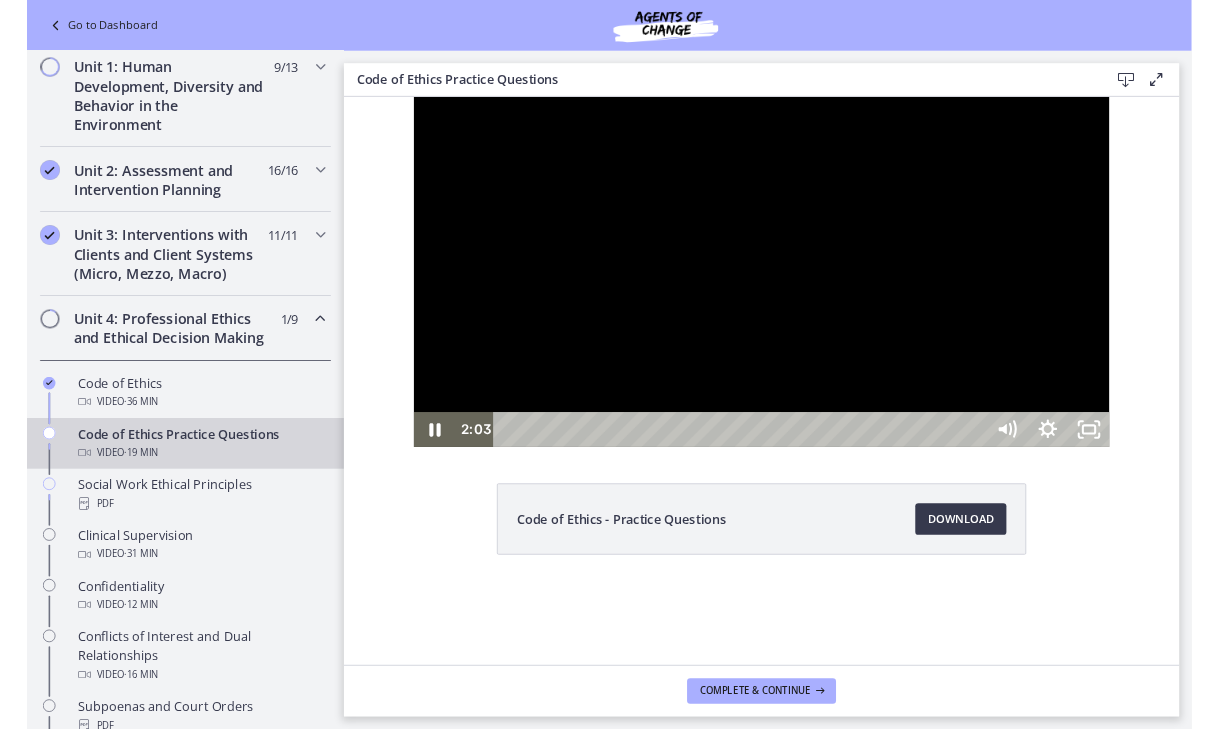 scroll, scrollTop: 491, scrollLeft: 0, axis: vertical 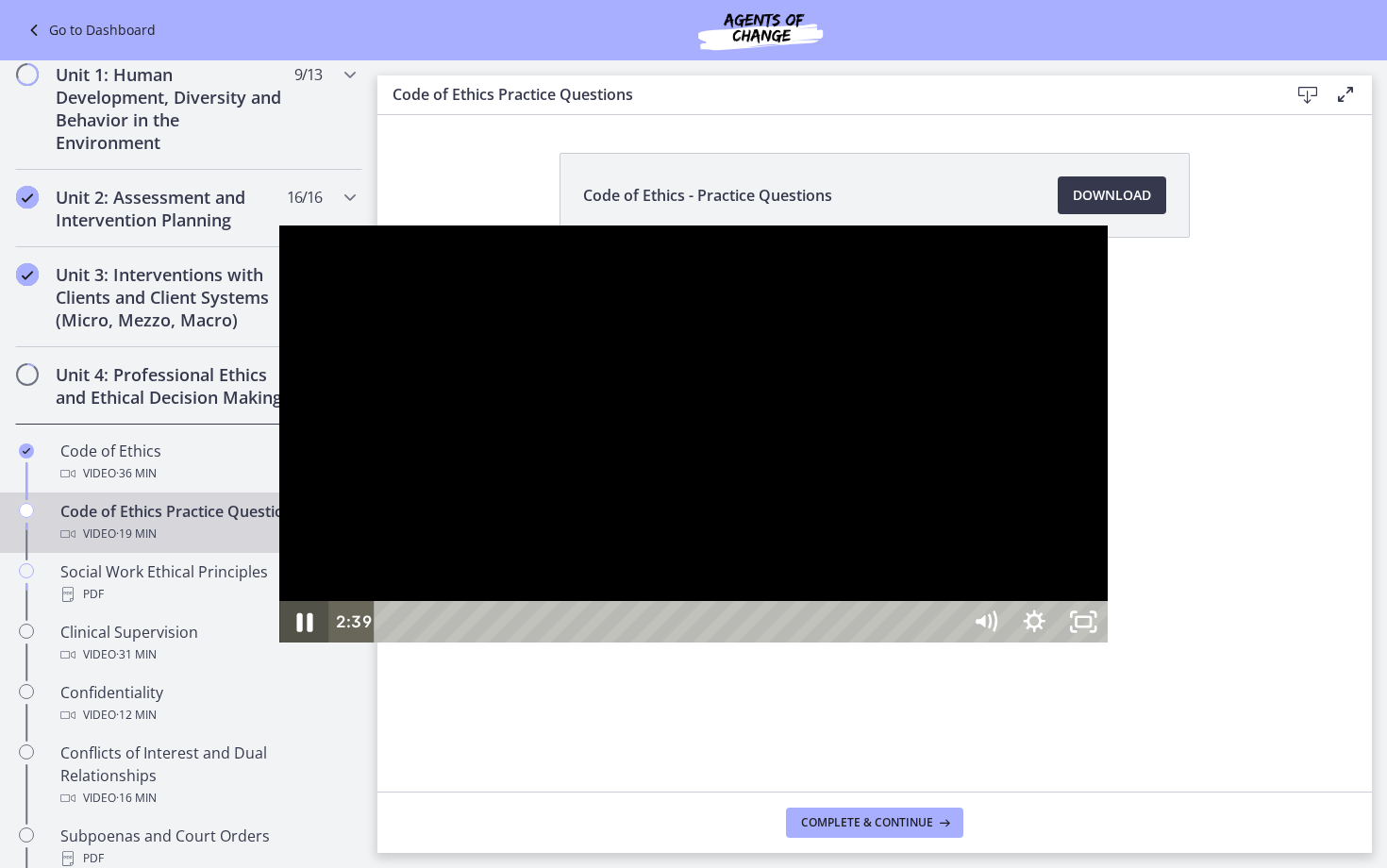 click 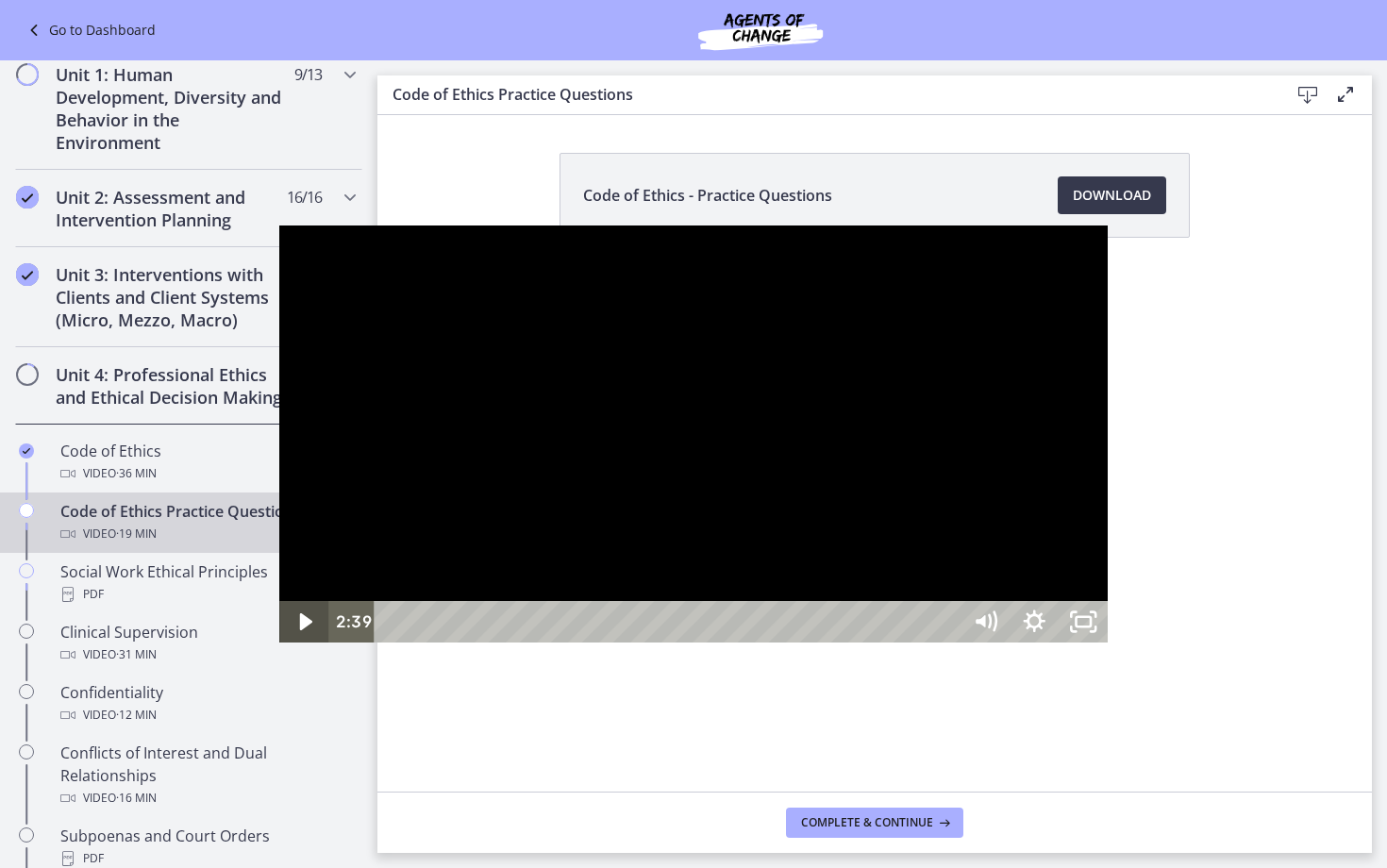 click 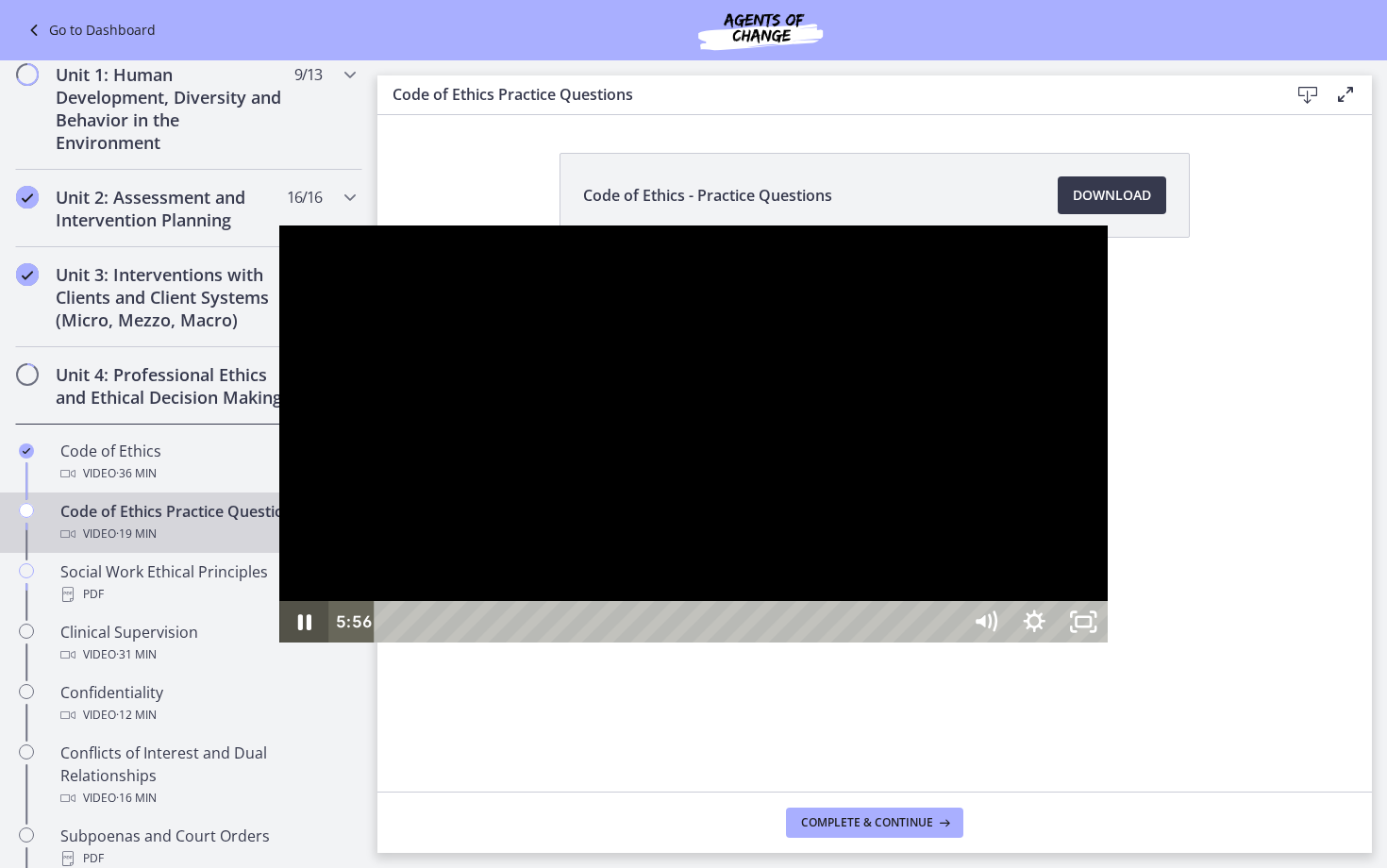 type 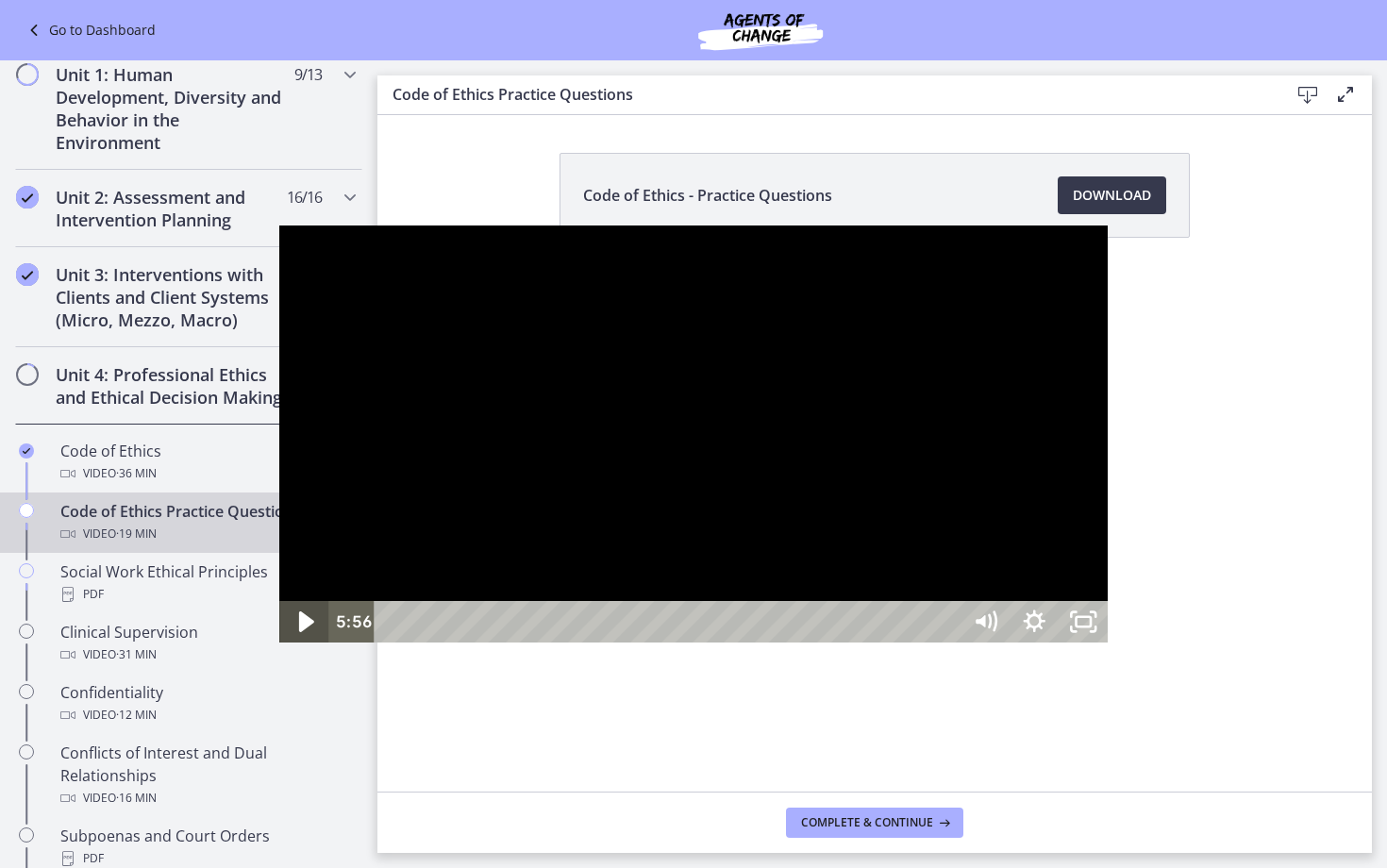 click 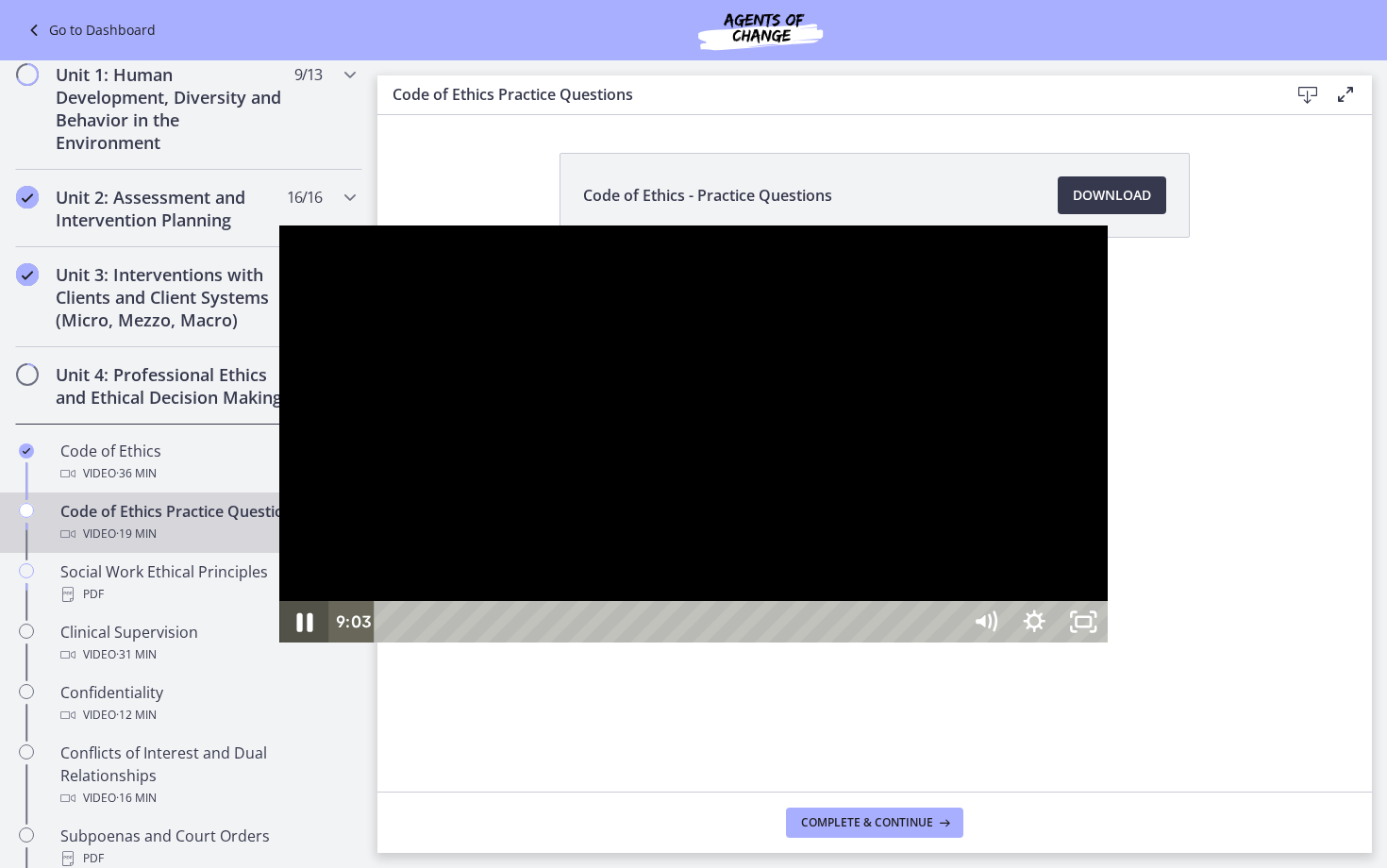 click 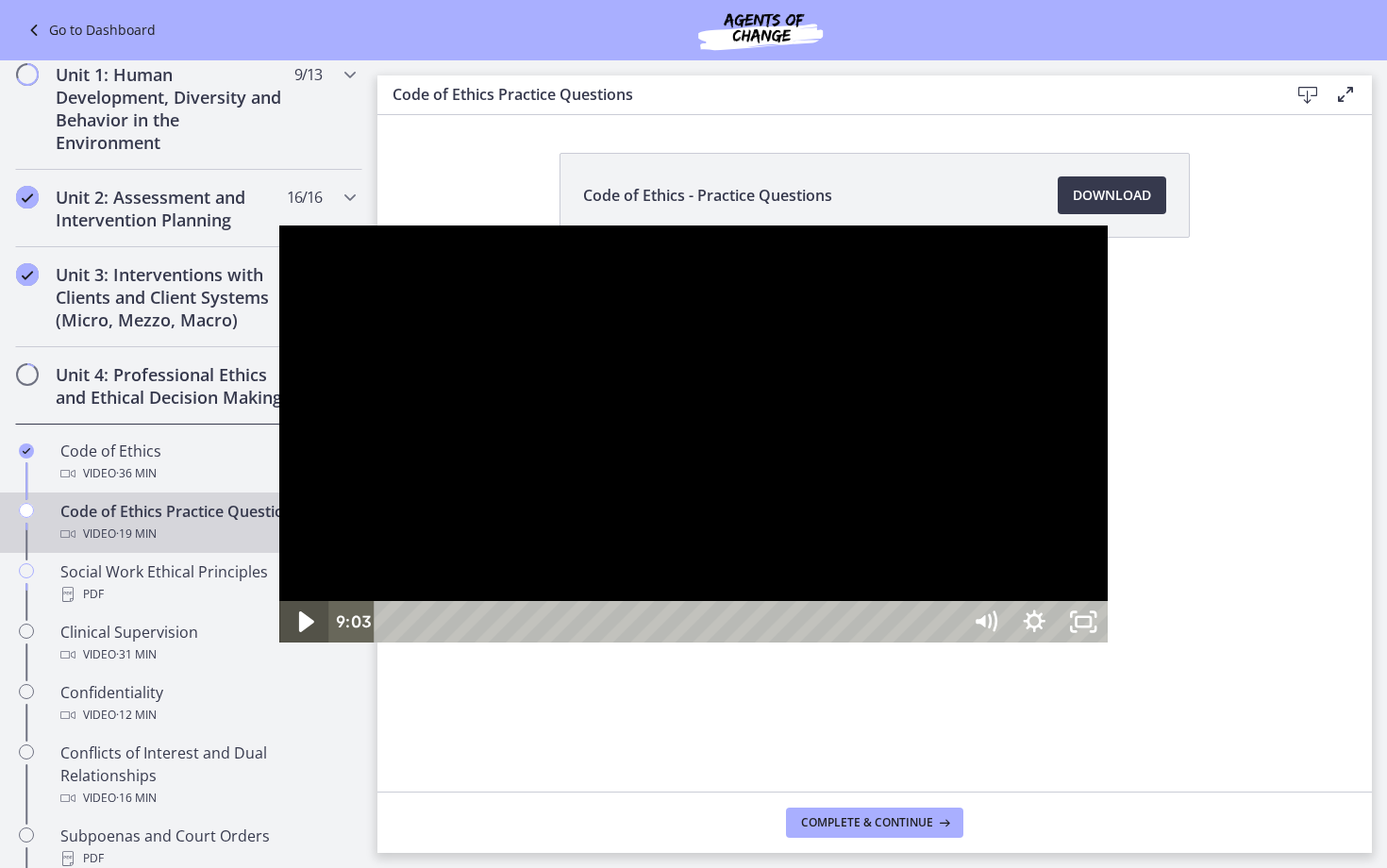 click 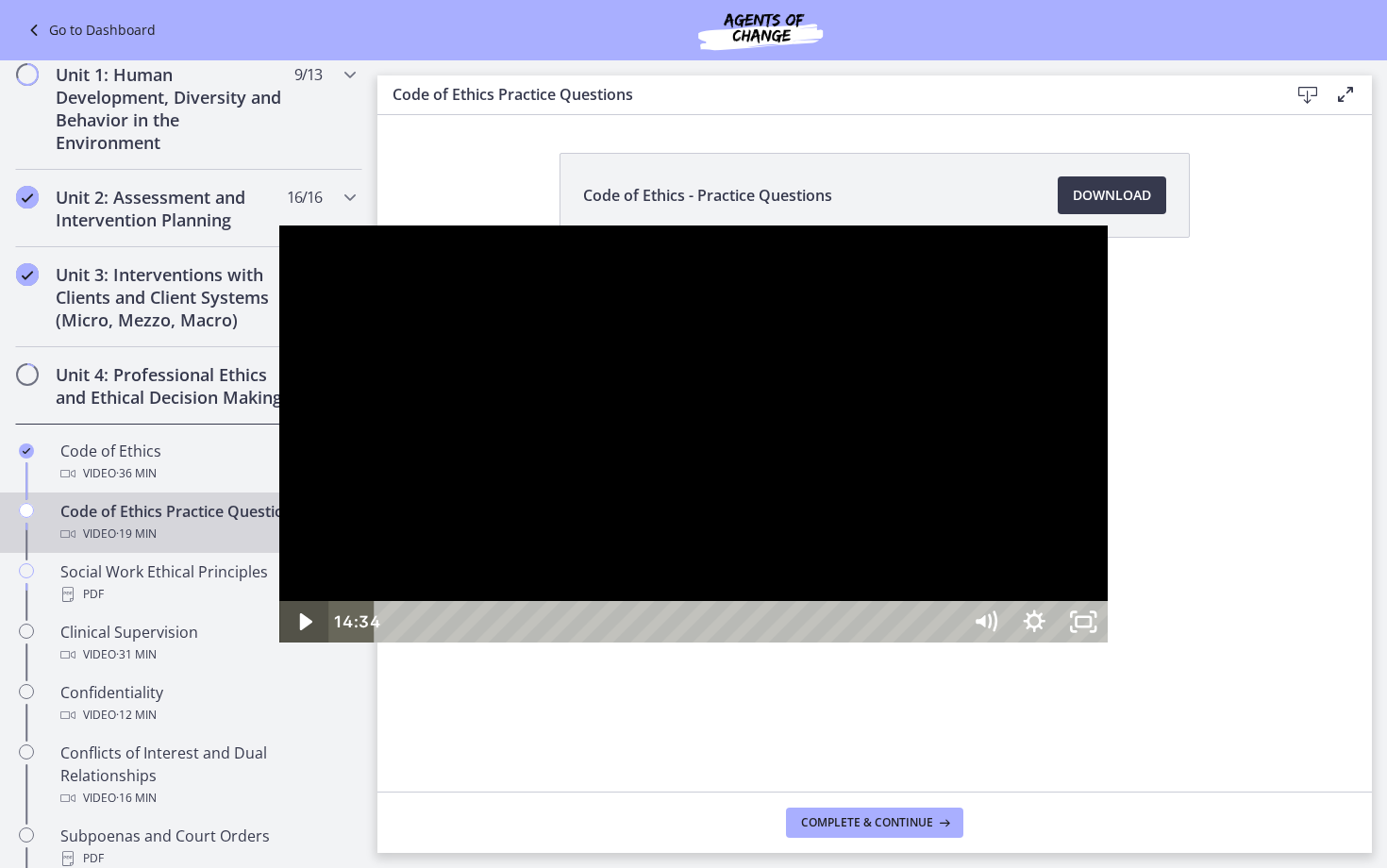 click 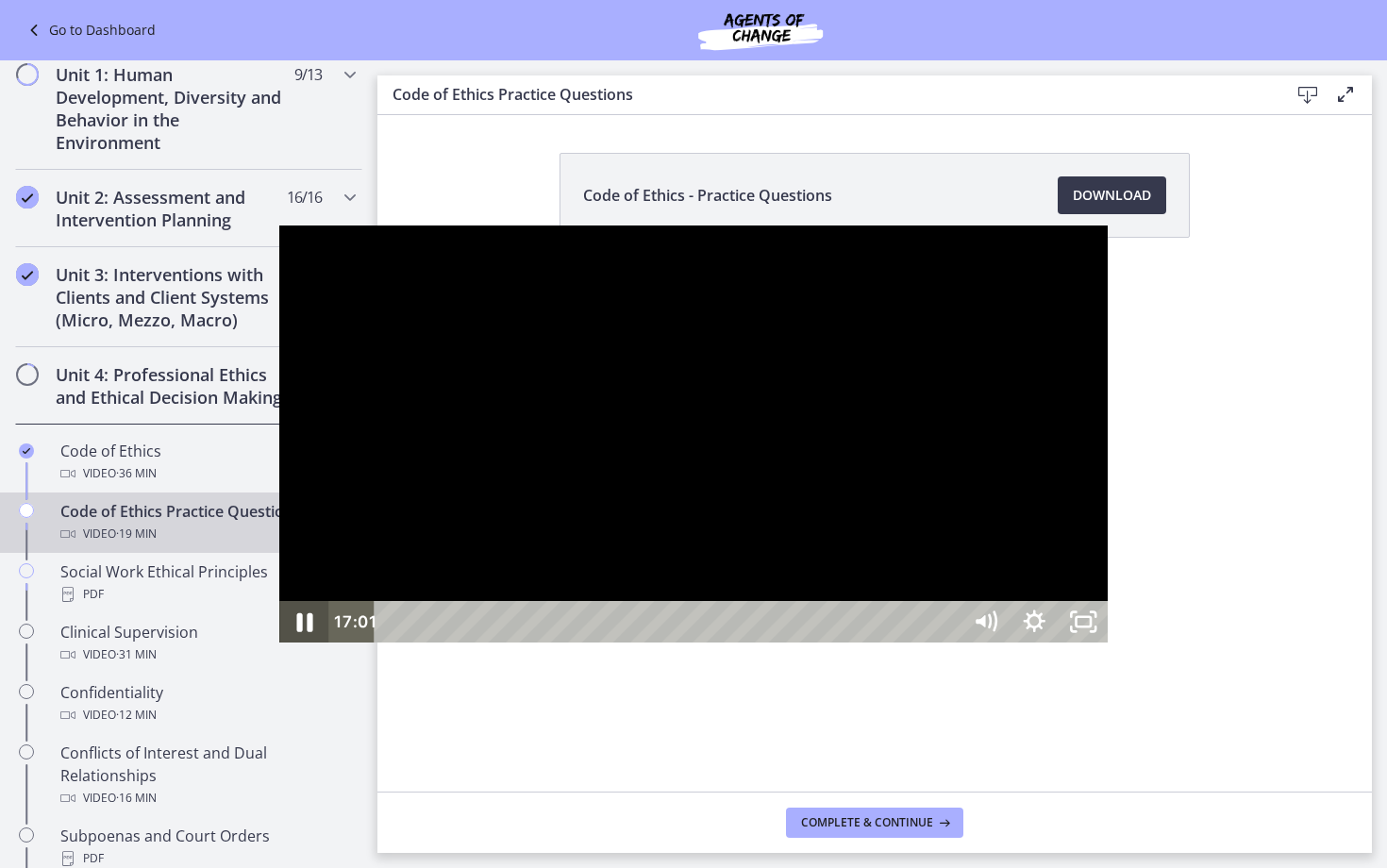 click 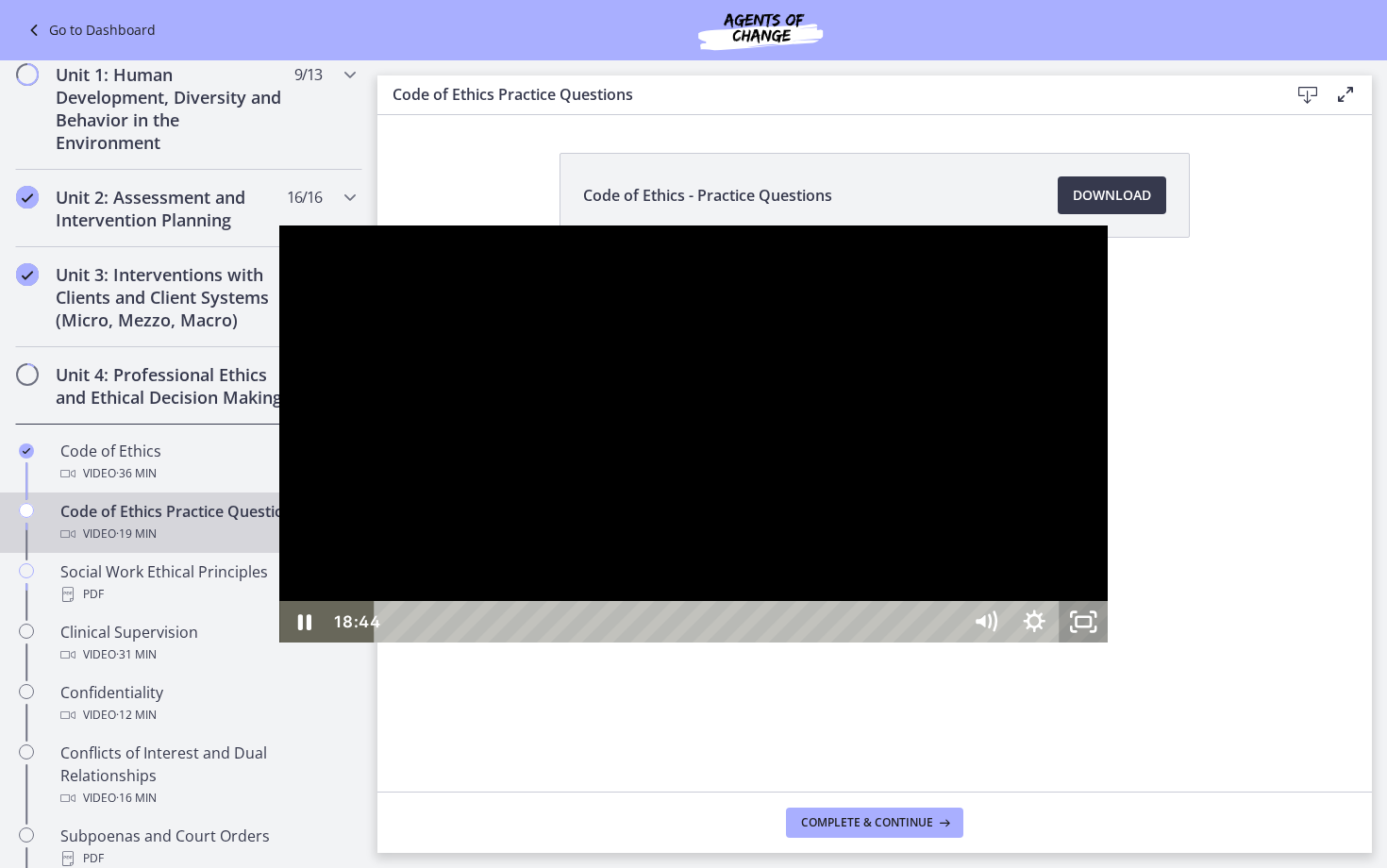 click 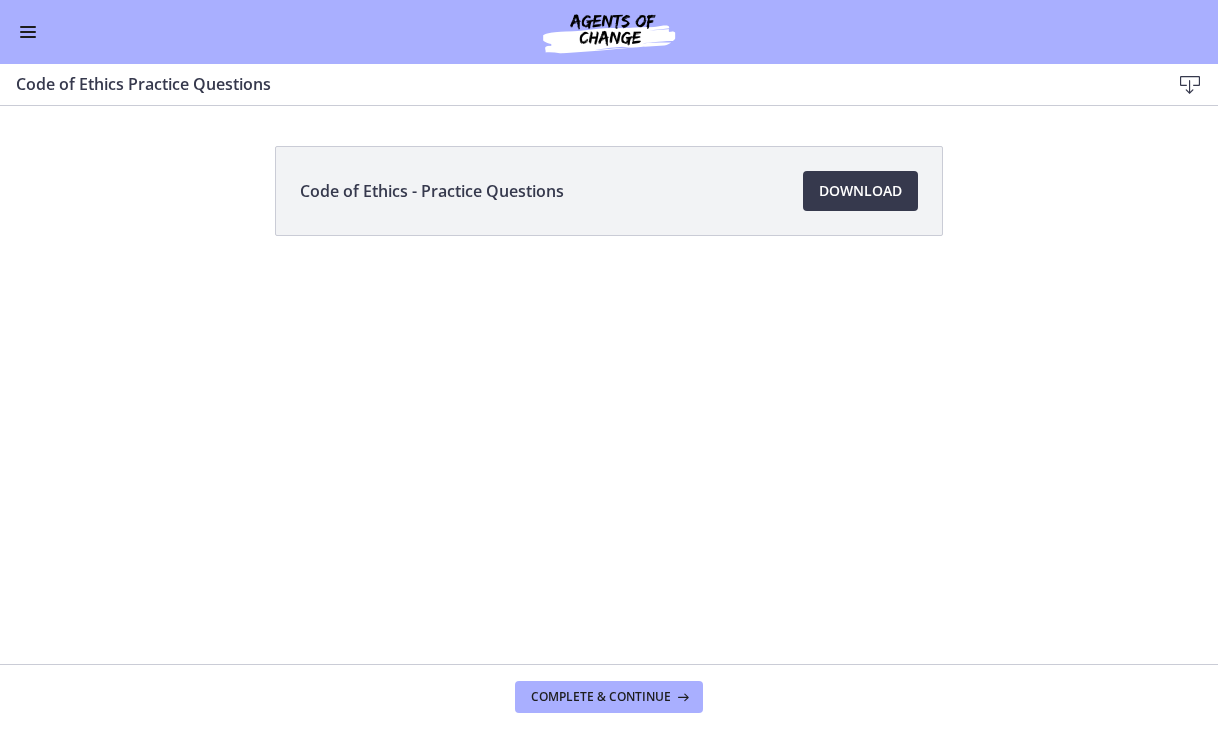 scroll, scrollTop: 579, scrollLeft: 0, axis: vertical 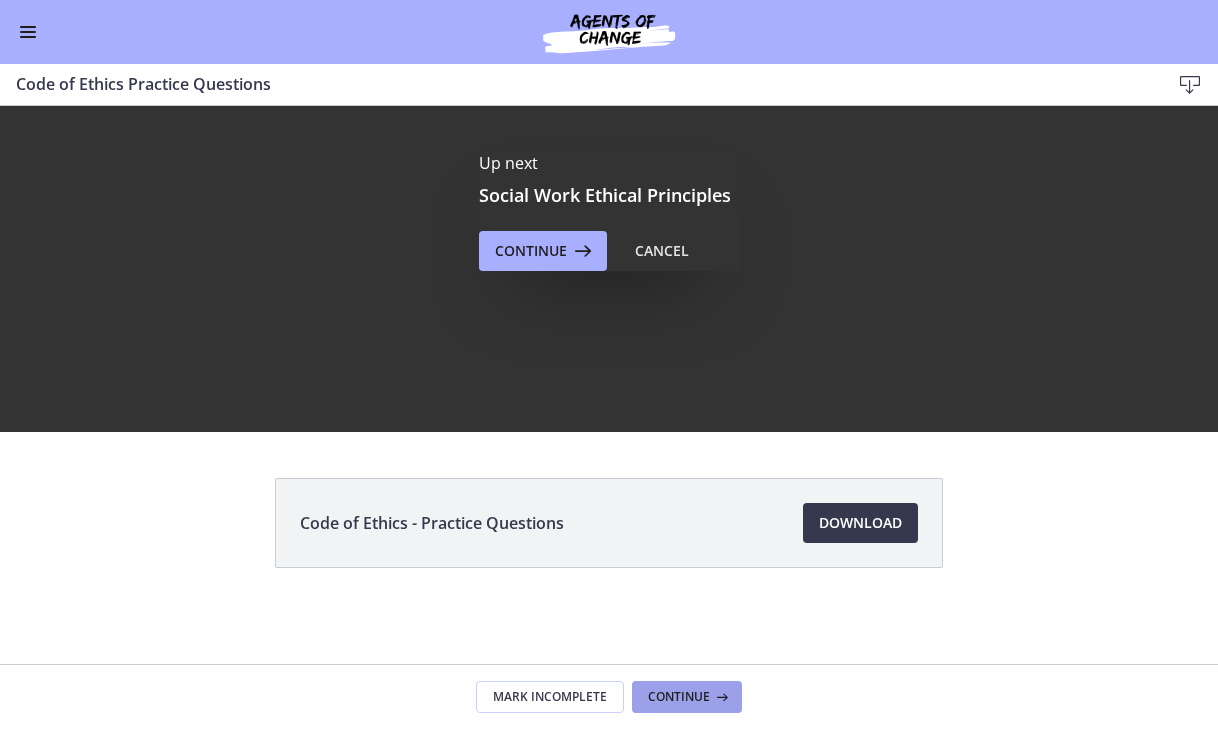 click on "Continue" at bounding box center [679, 697] 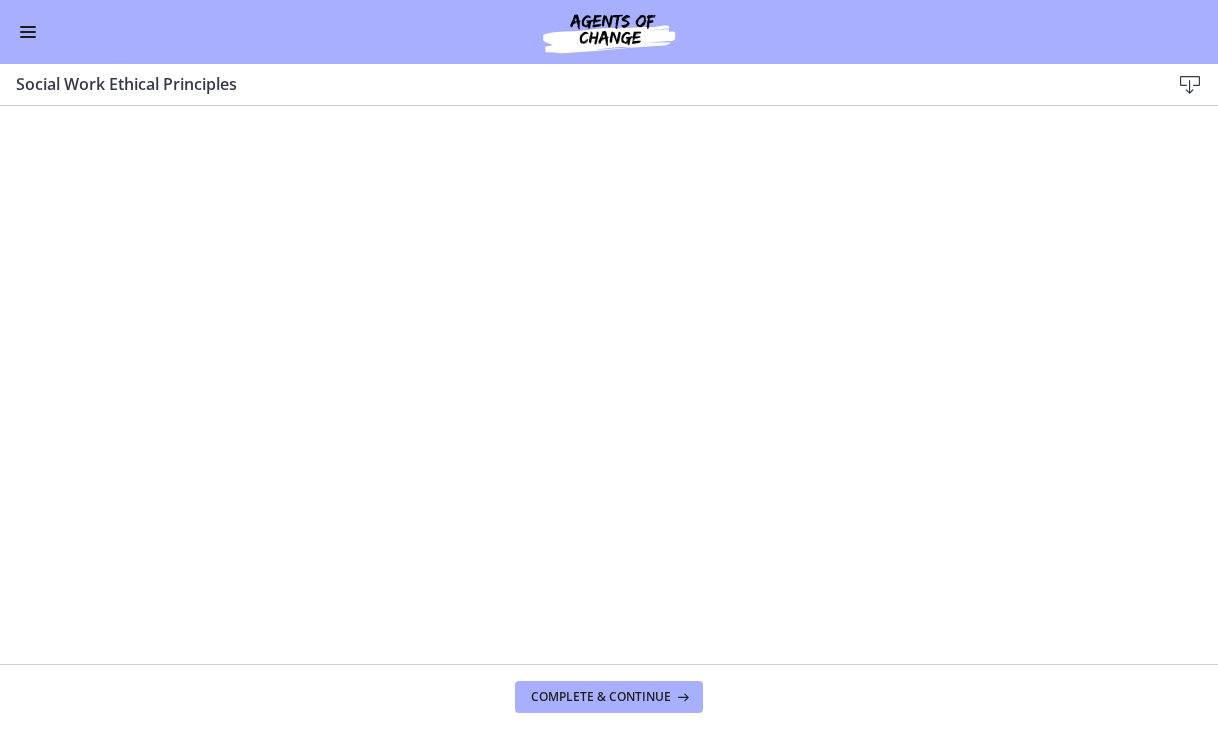 scroll, scrollTop: 0, scrollLeft: 0, axis: both 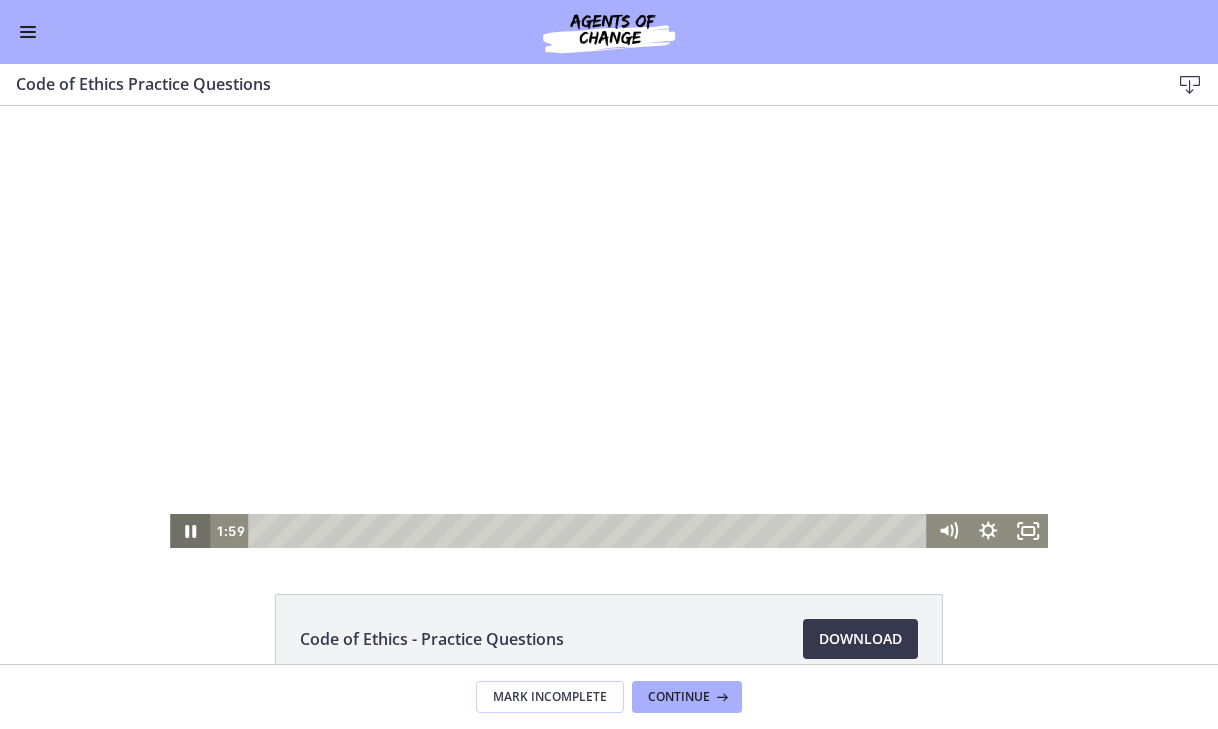 click 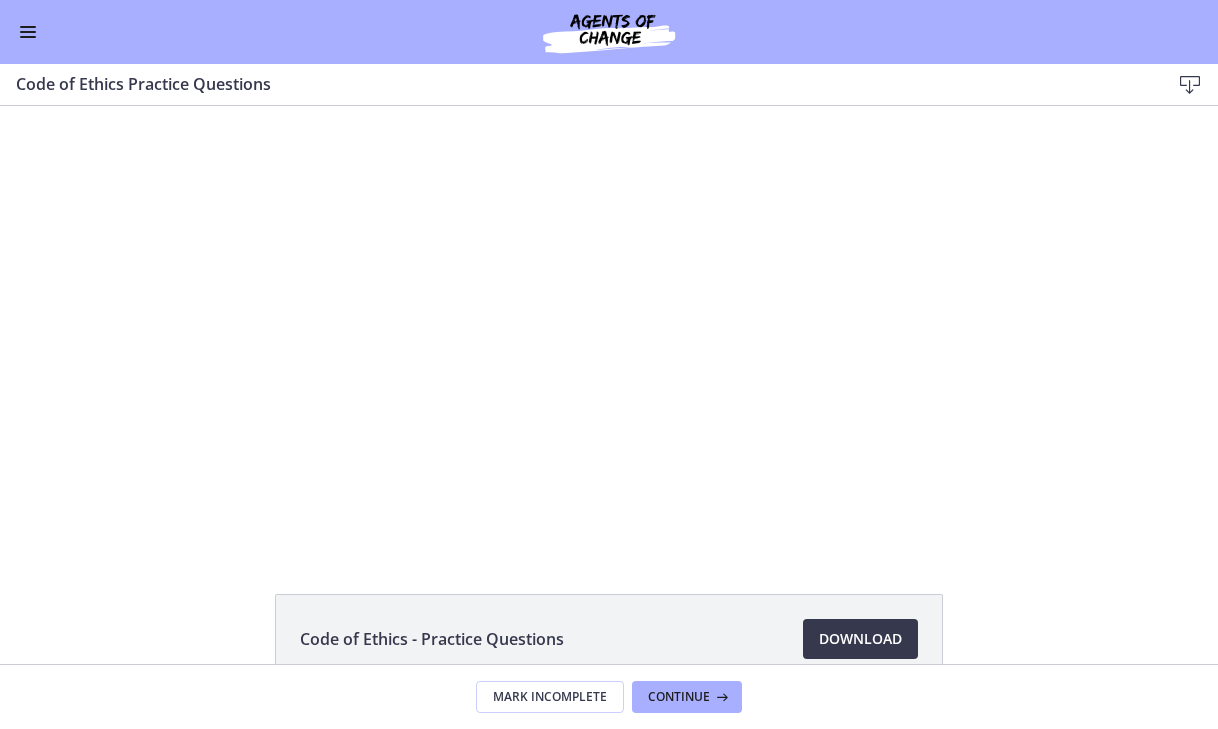 click at bounding box center [28, 32] 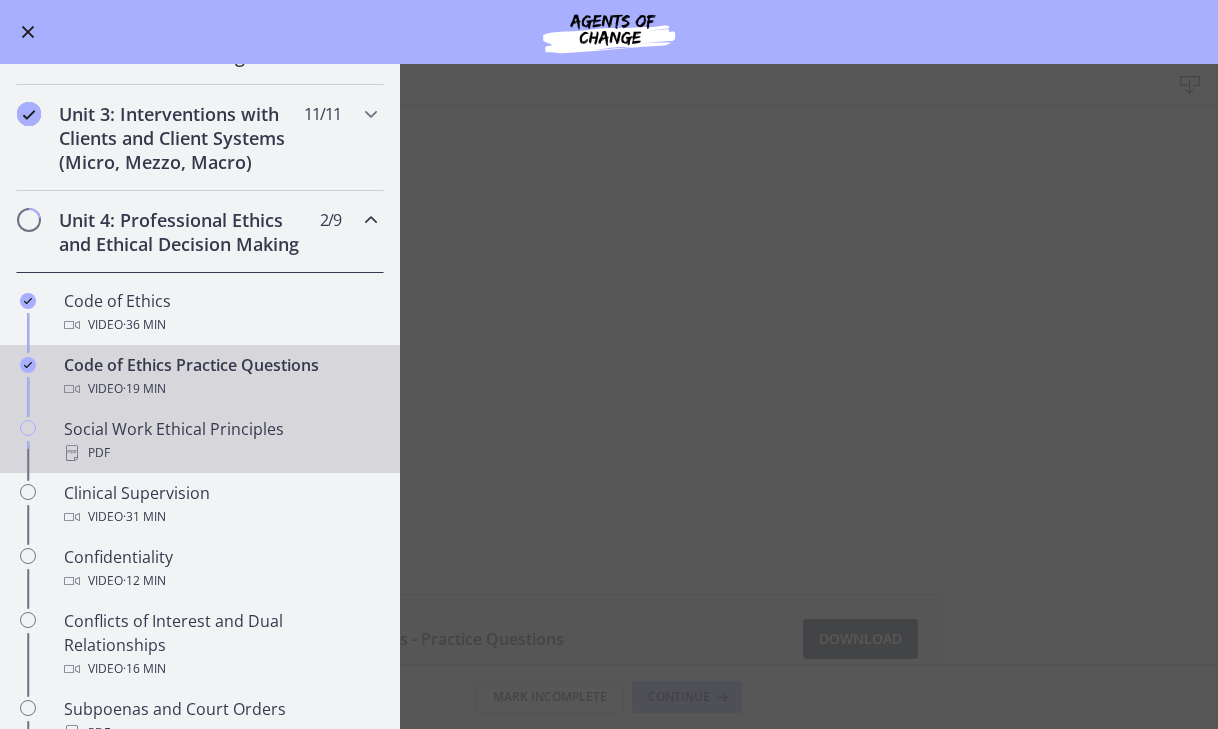 scroll, scrollTop: 612, scrollLeft: 0, axis: vertical 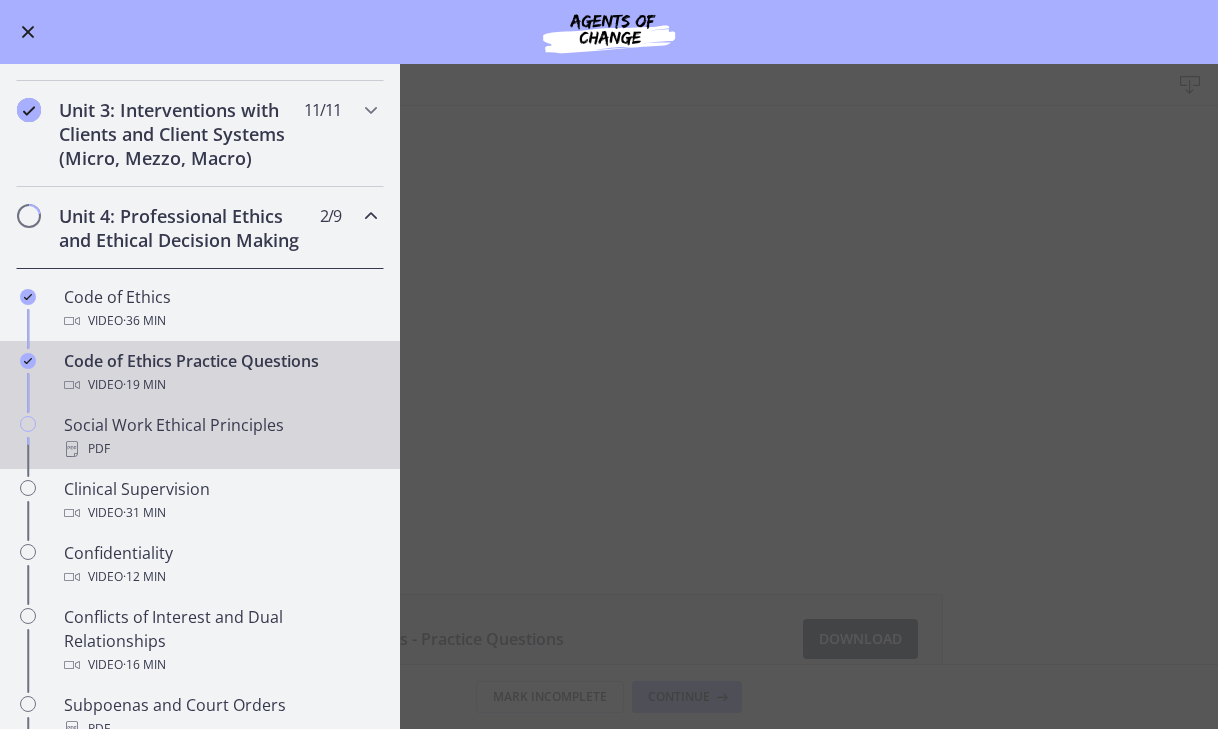 click on "Social Work Ethical Principles
PDF" at bounding box center [220, 437] 